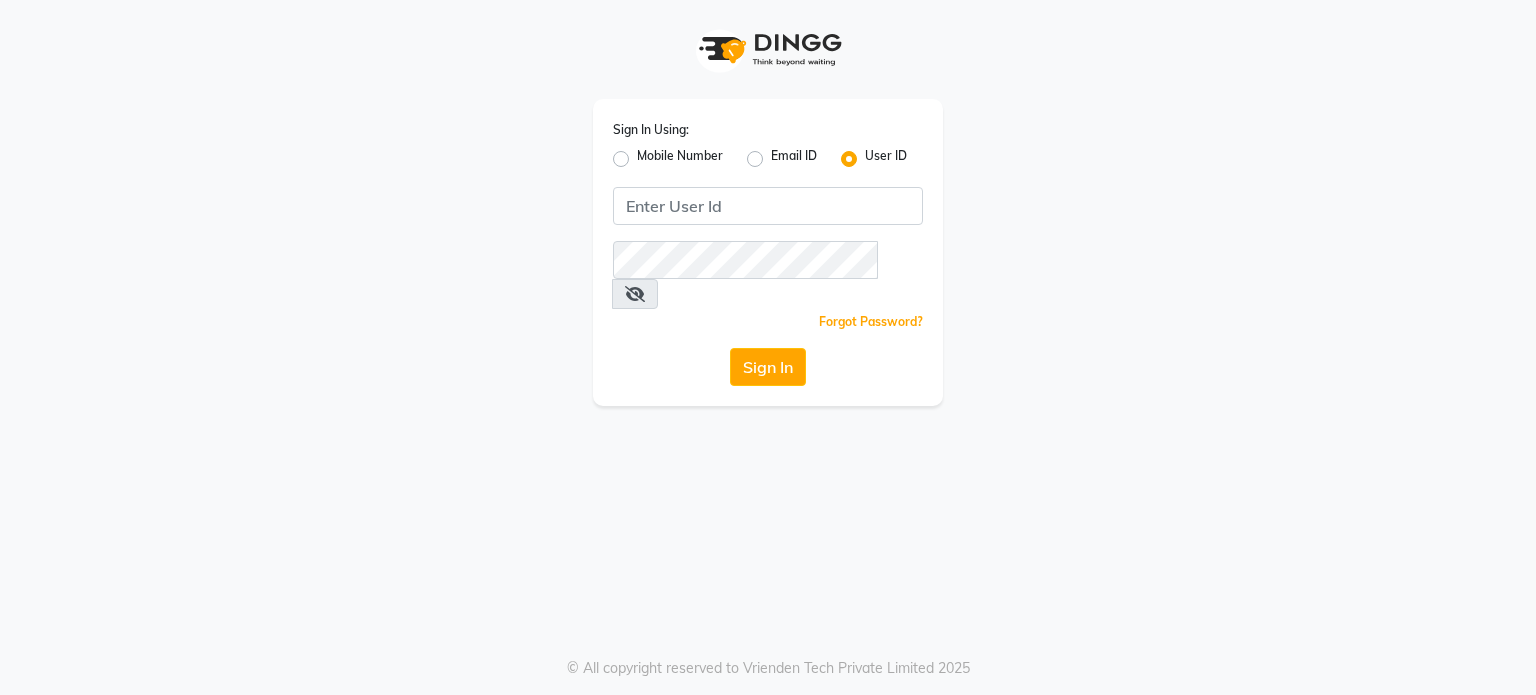 scroll, scrollTop: 0, scrollLeft: 0, axis: both 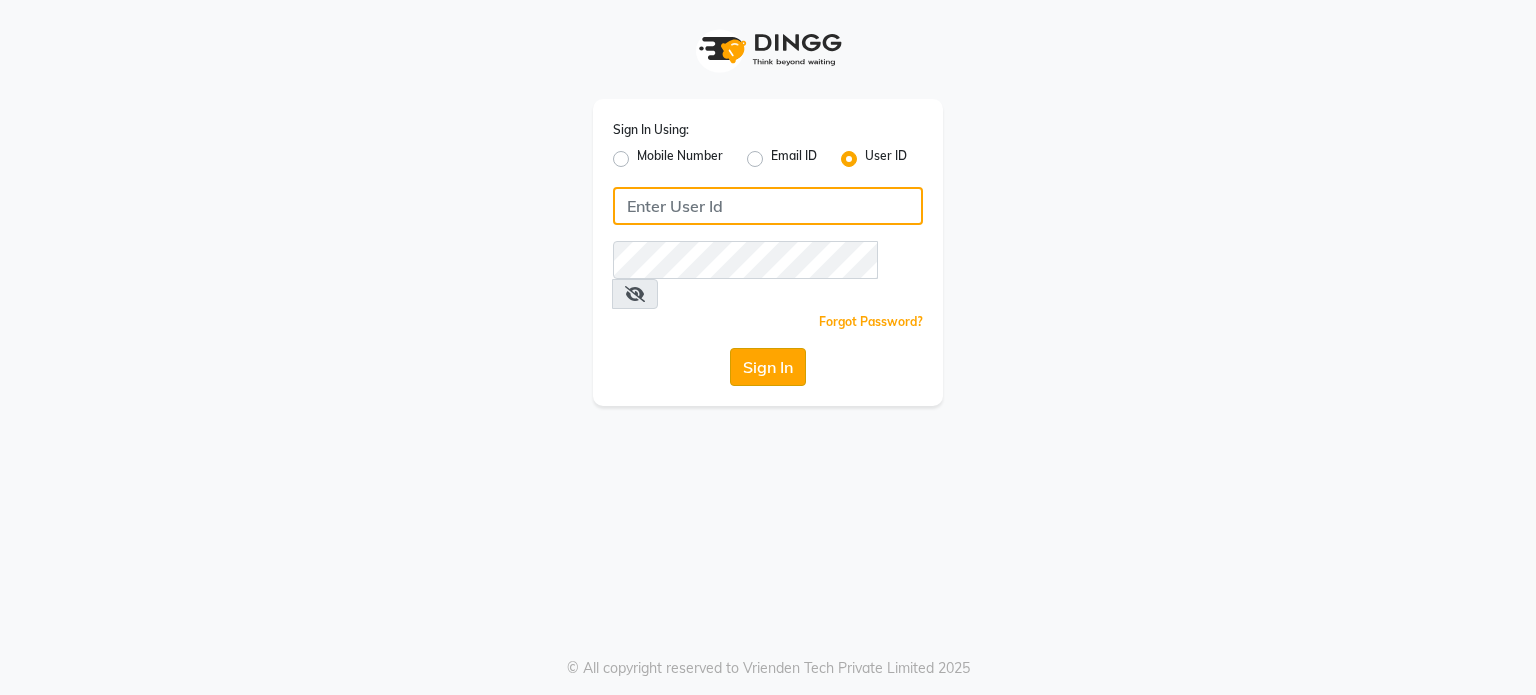 type on "iriis" 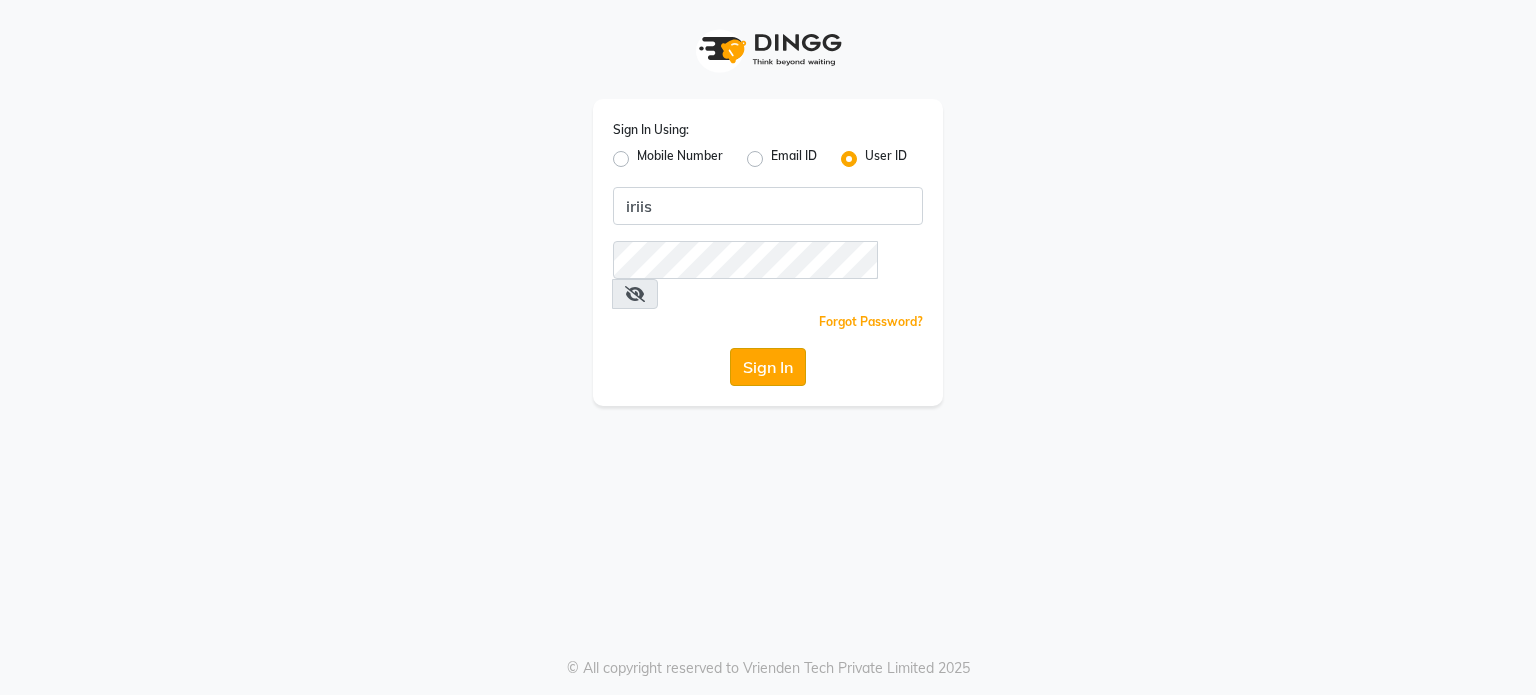 click on "Sign In" 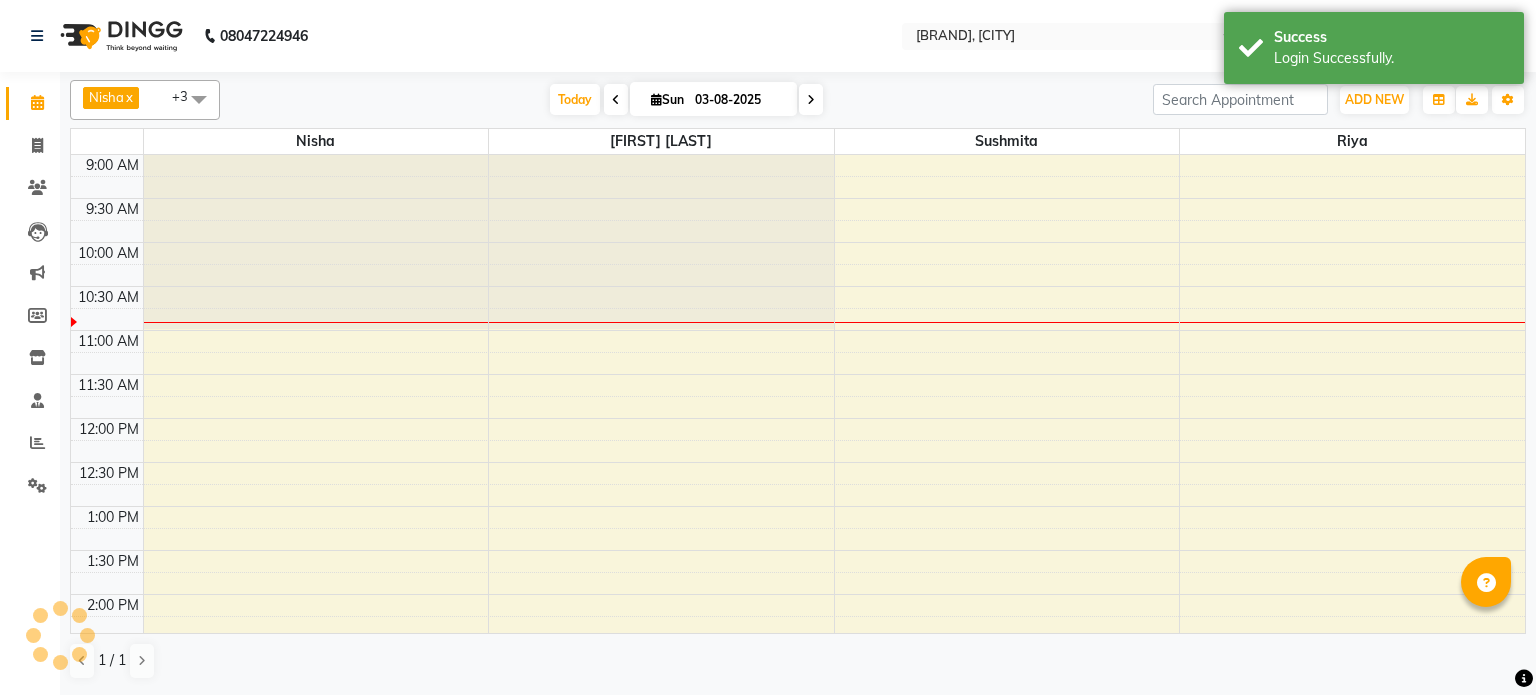 select on "en" 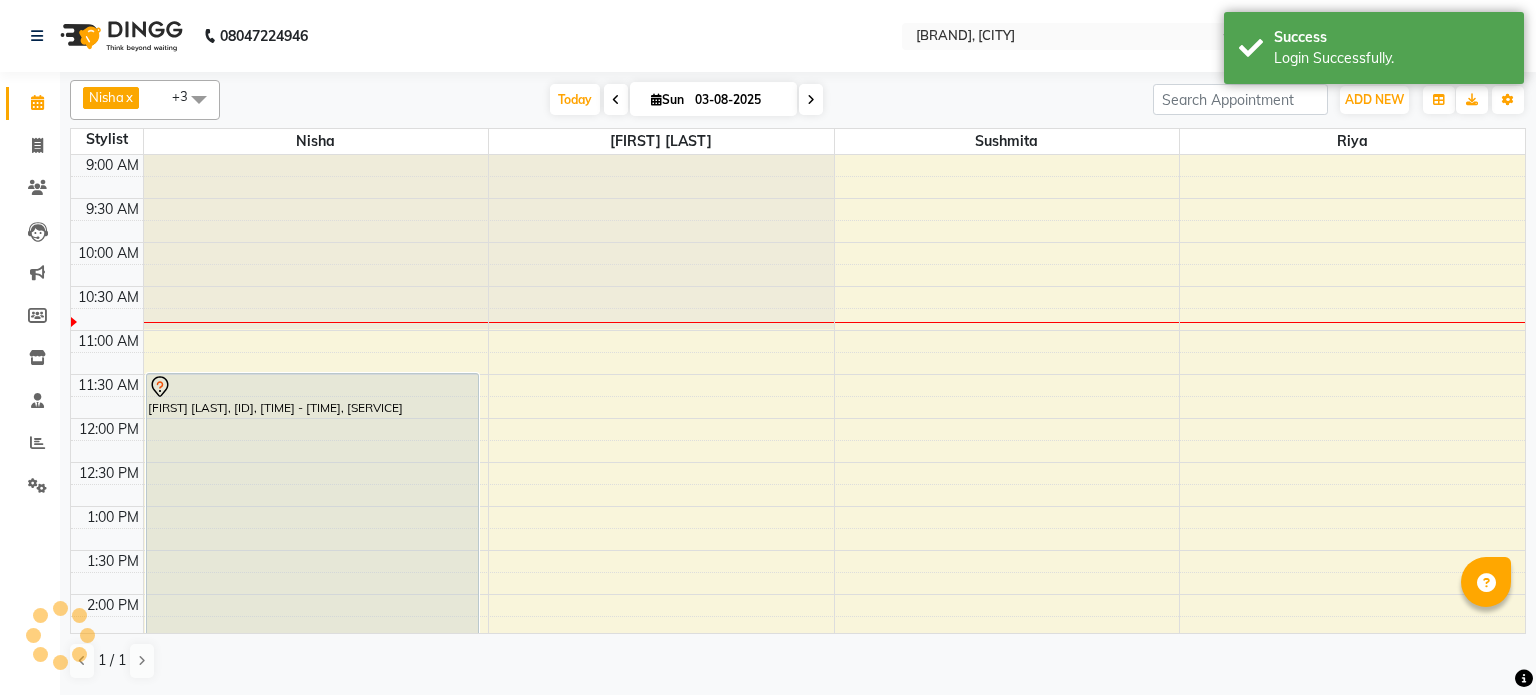 scroll, scrollTop: 0, scrollLeft: 0, axis: both 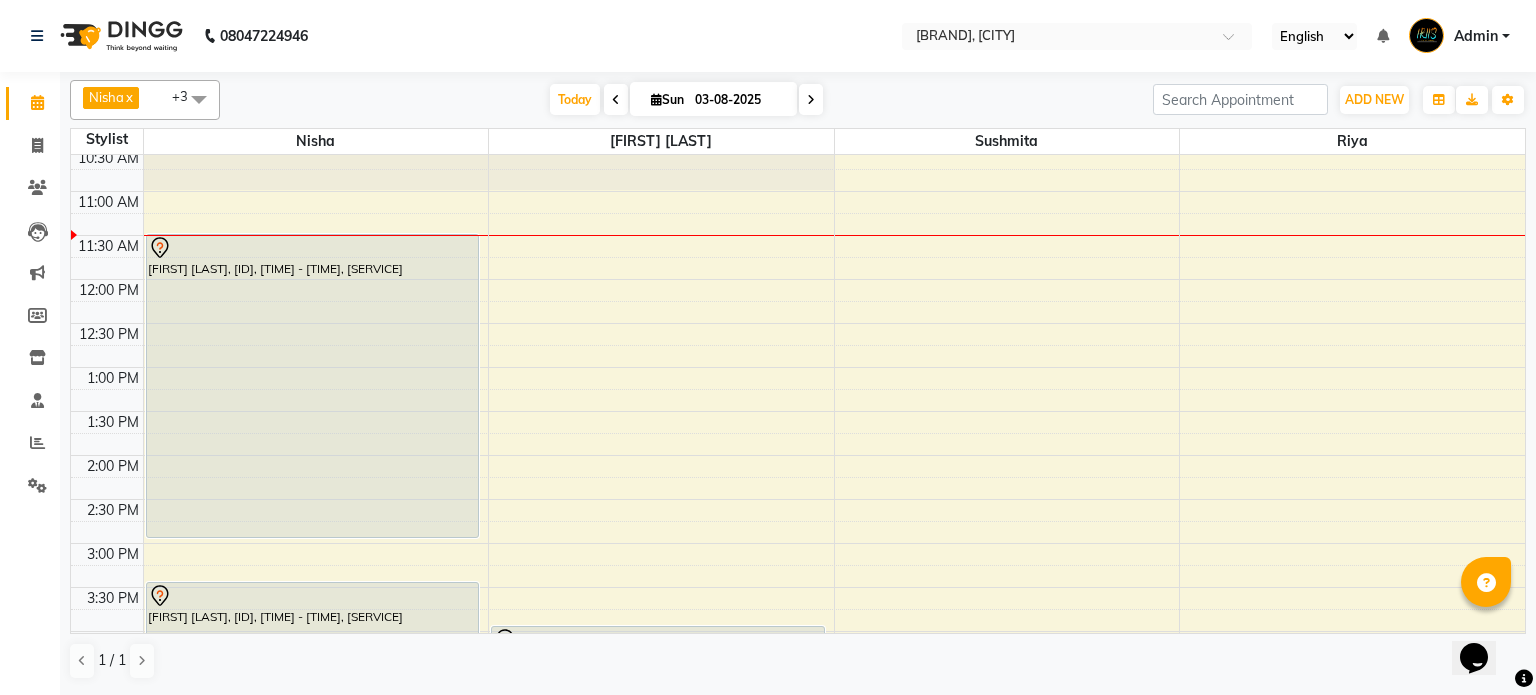 click at bounding box center (811, 100) 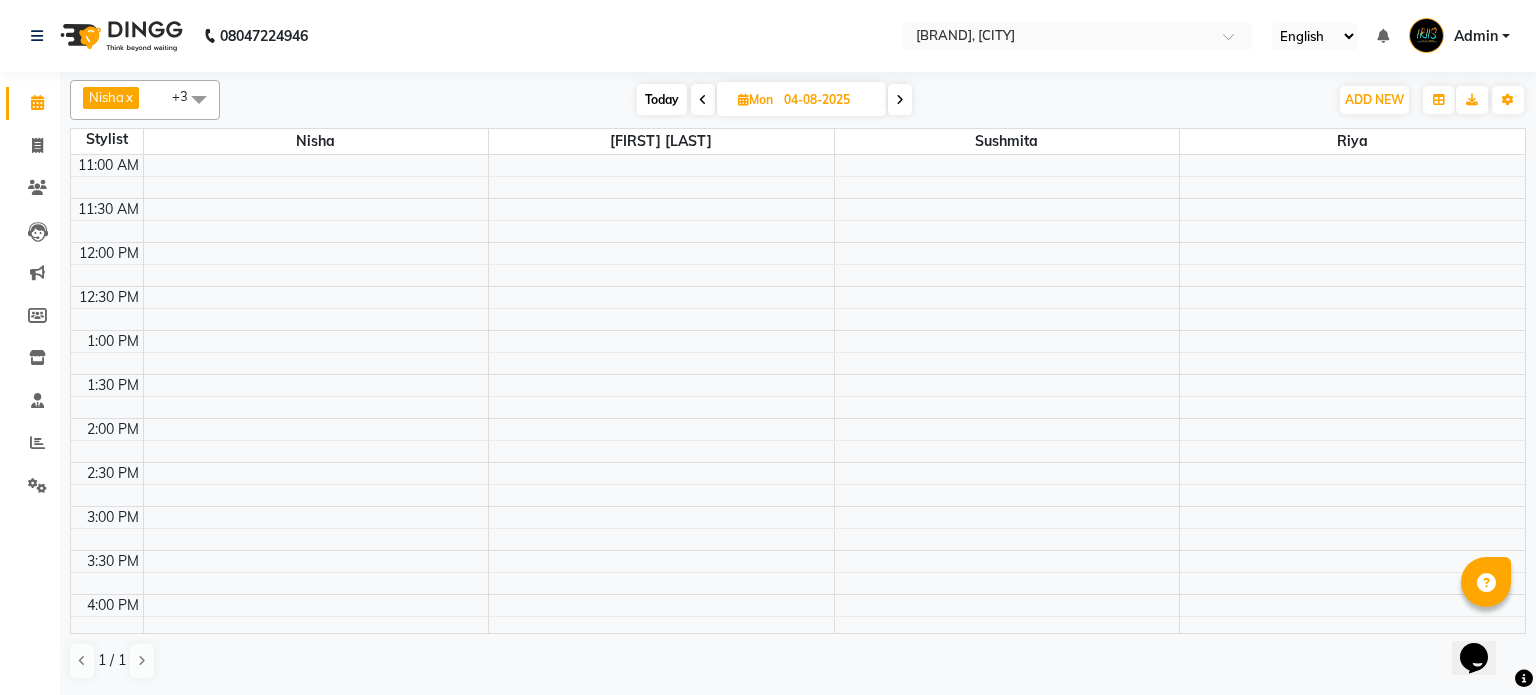 scroll, scrollTop: 0, scrollLeft: 0, axis: both 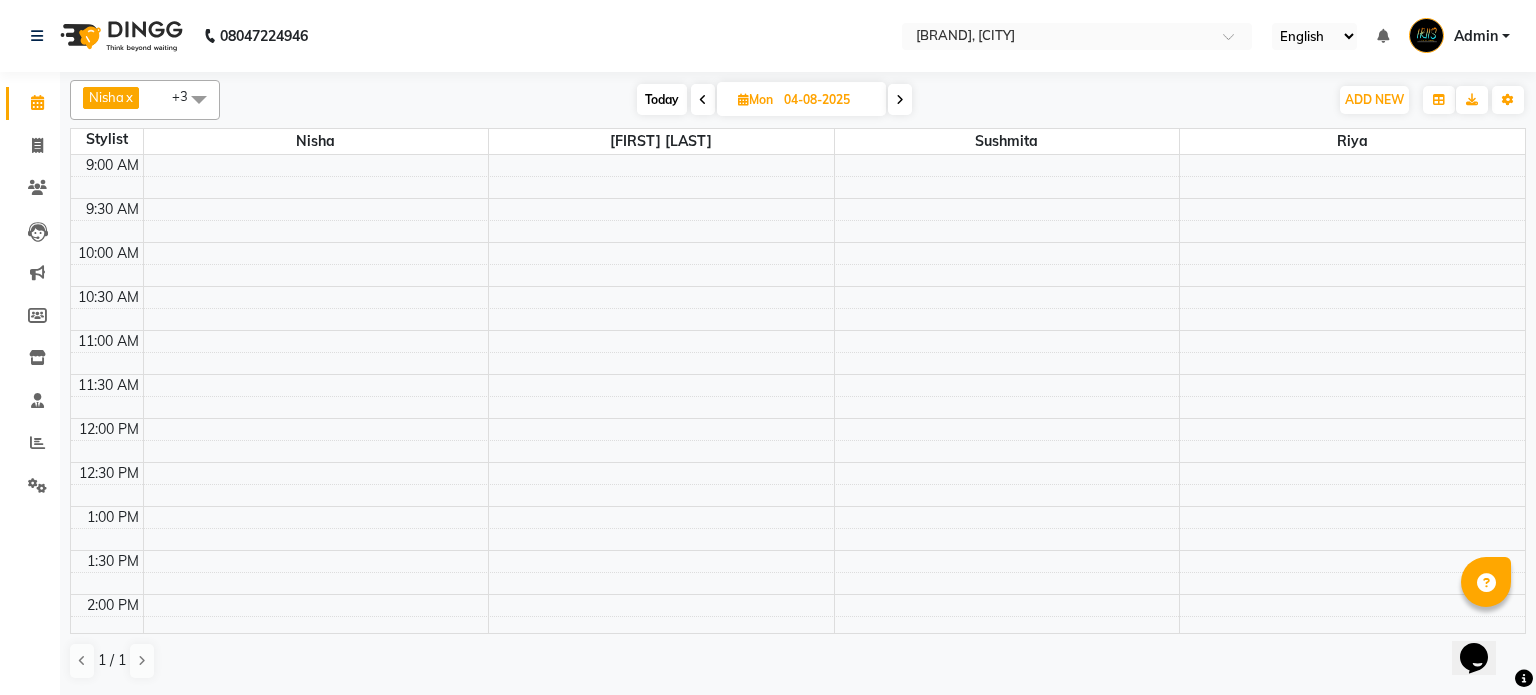 click on "Today" at bounding box center (662, 99) 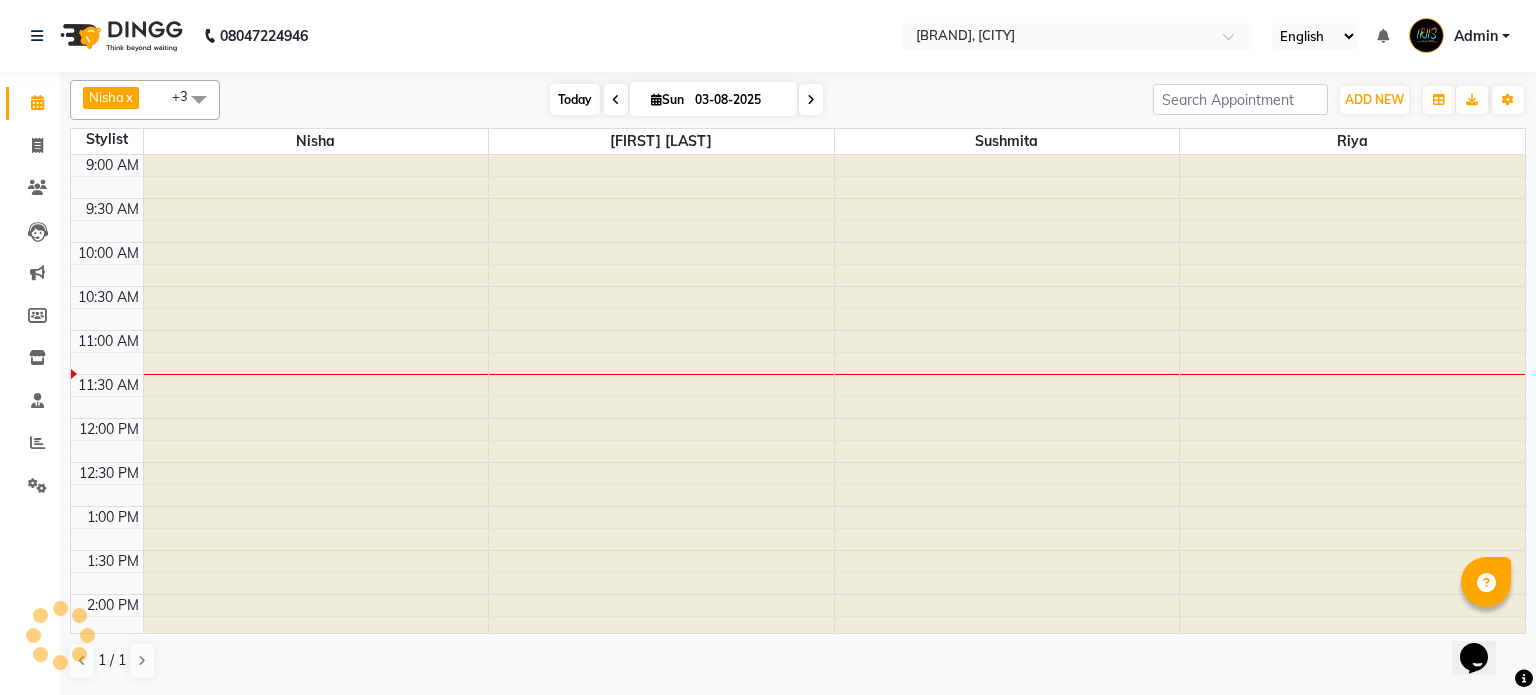 scroll, scrollTop: 175, scrollLeft: 0, axis: vertical 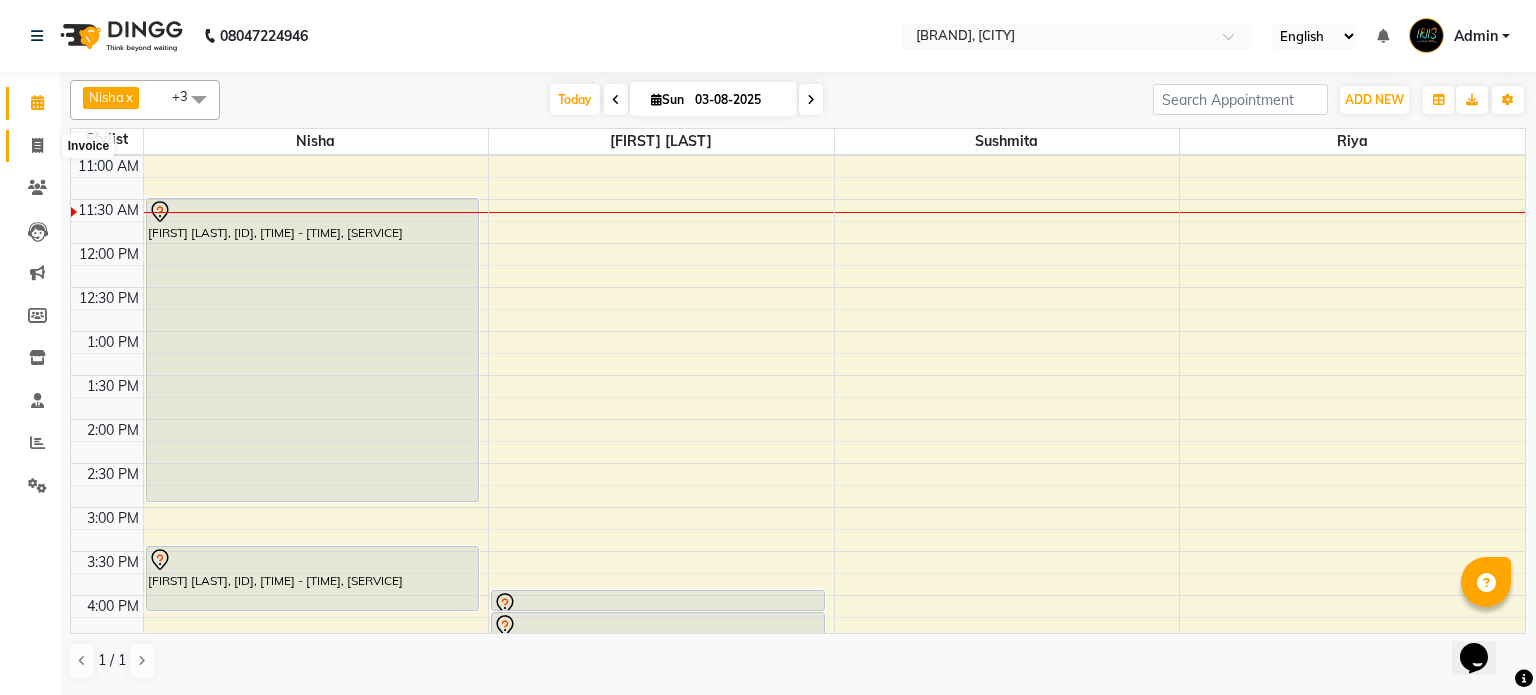 click 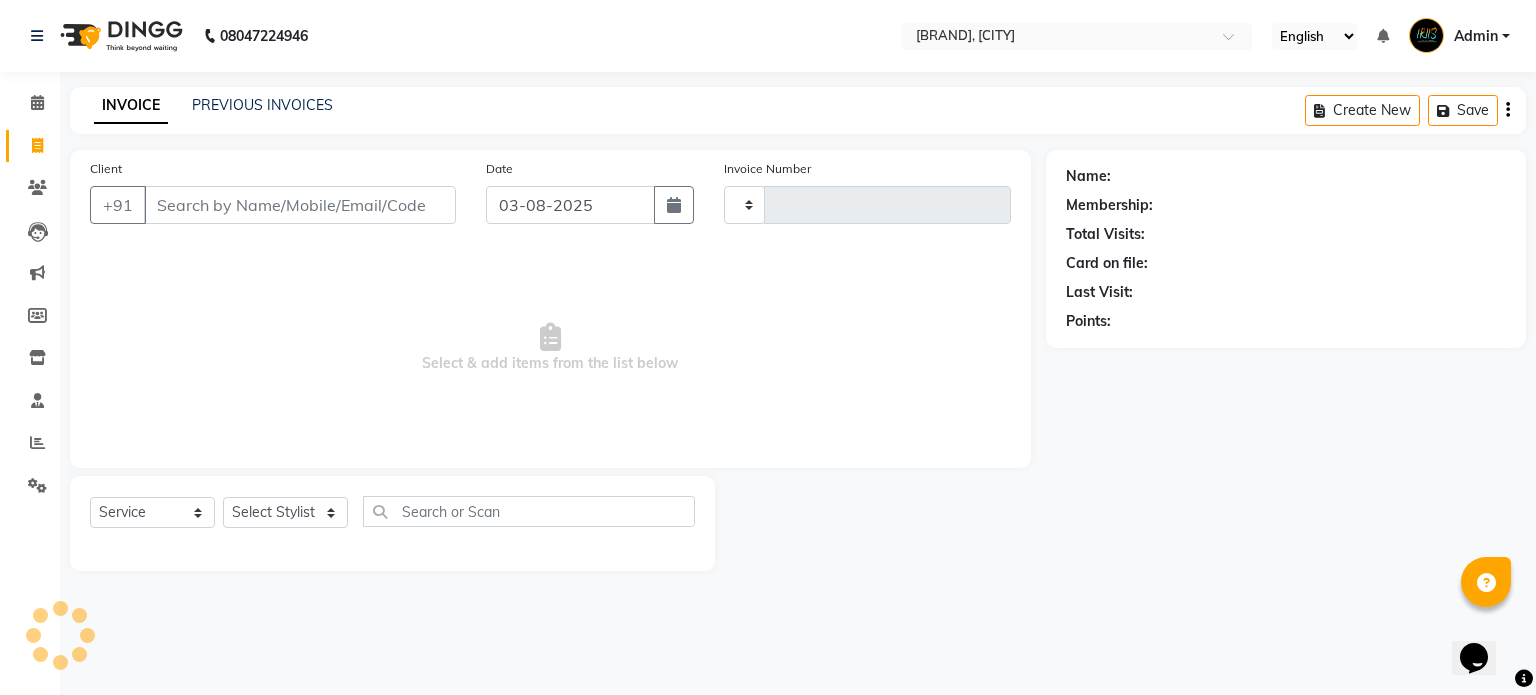 type on "0752" 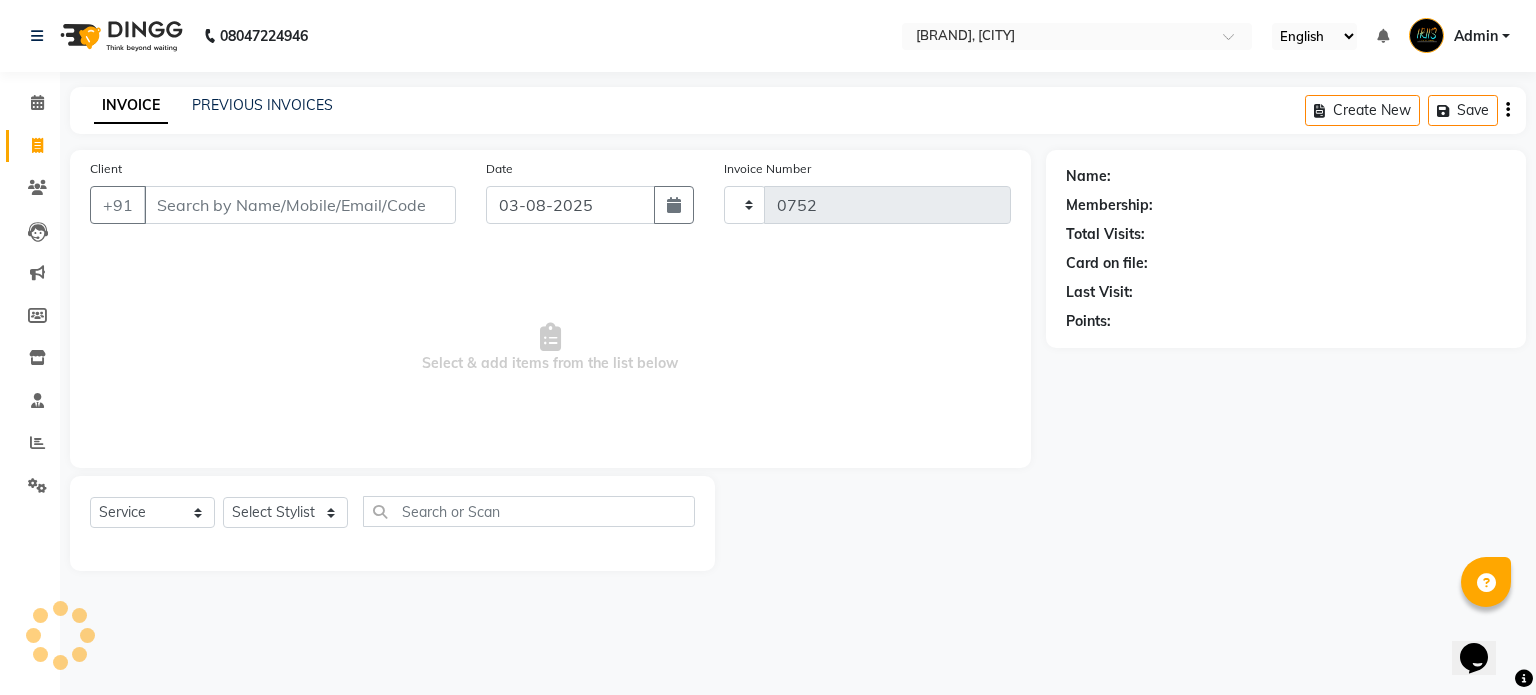 select on "43" 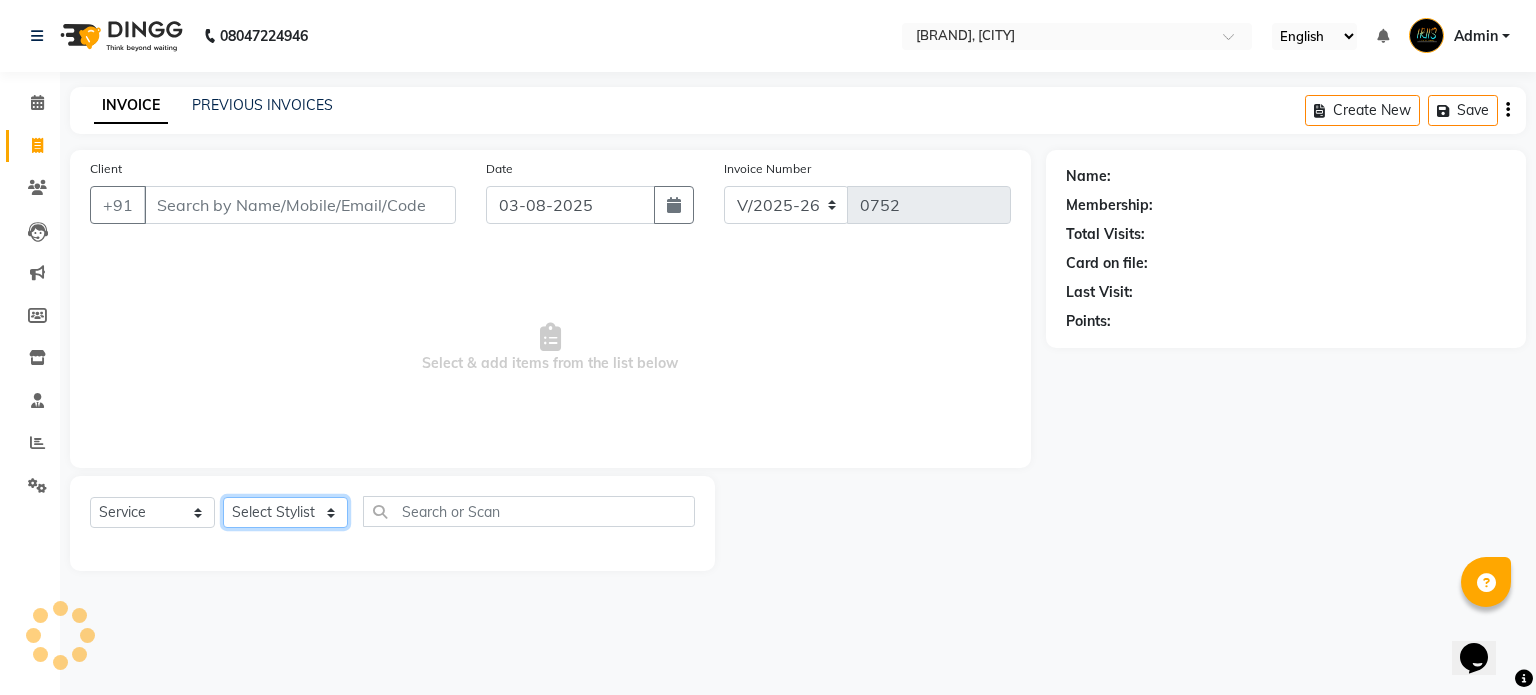 click on "Select Stylist" 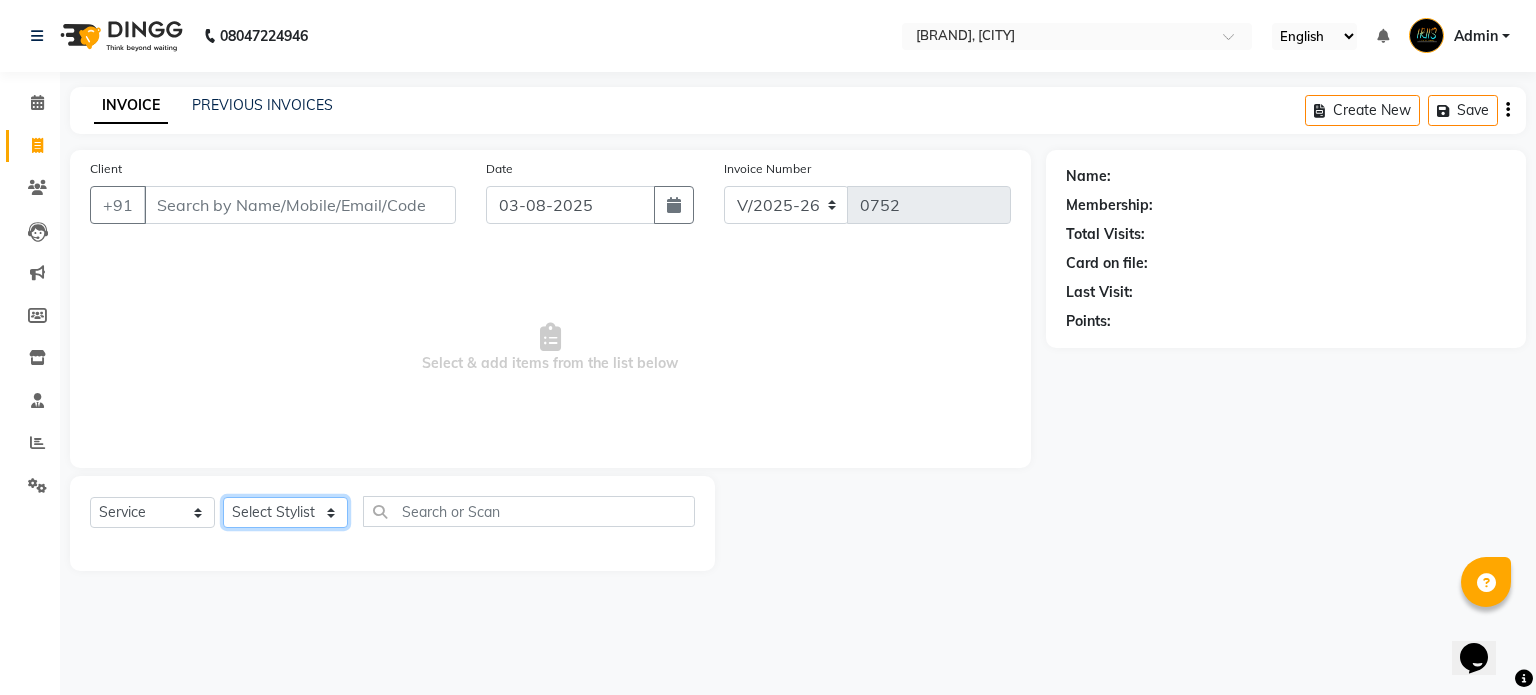 select on "1570" 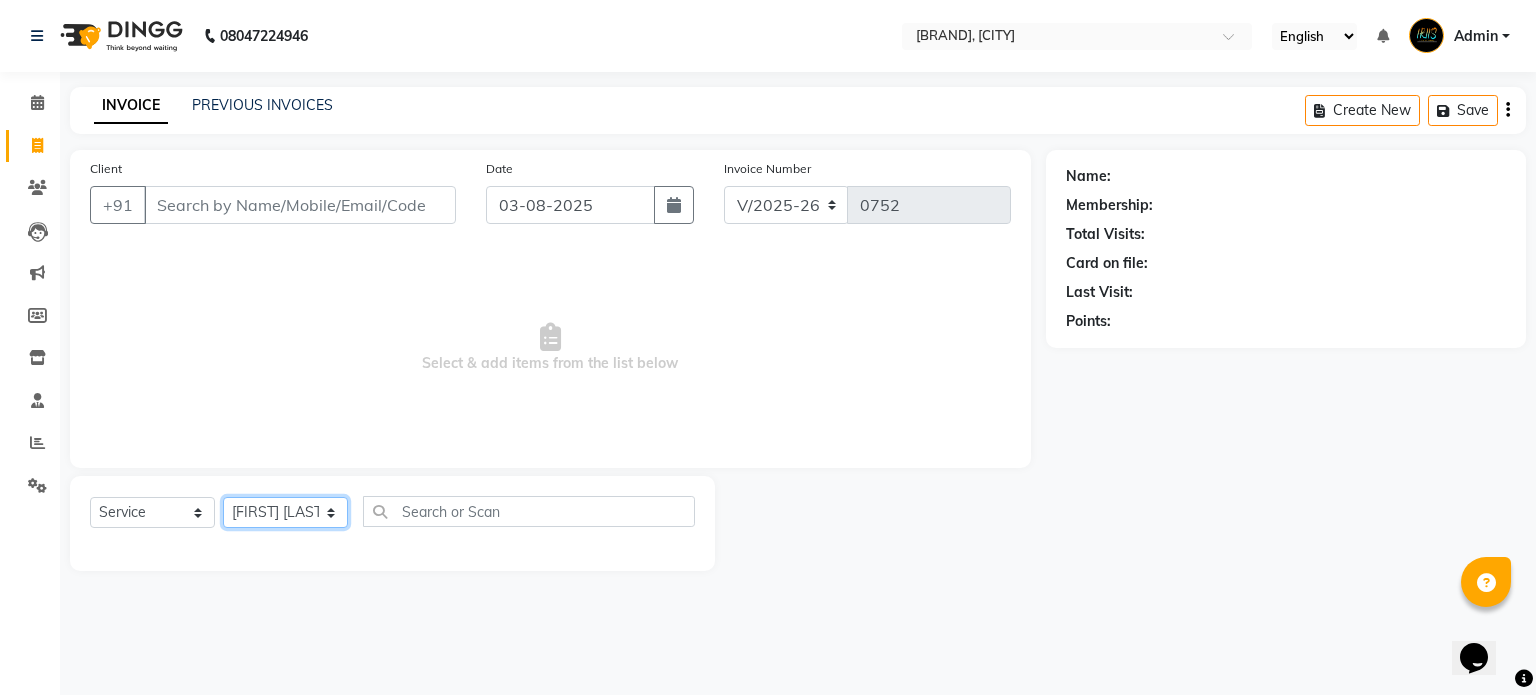 click on "Select Stylist [FIRST] [FIRST] [LAST]" 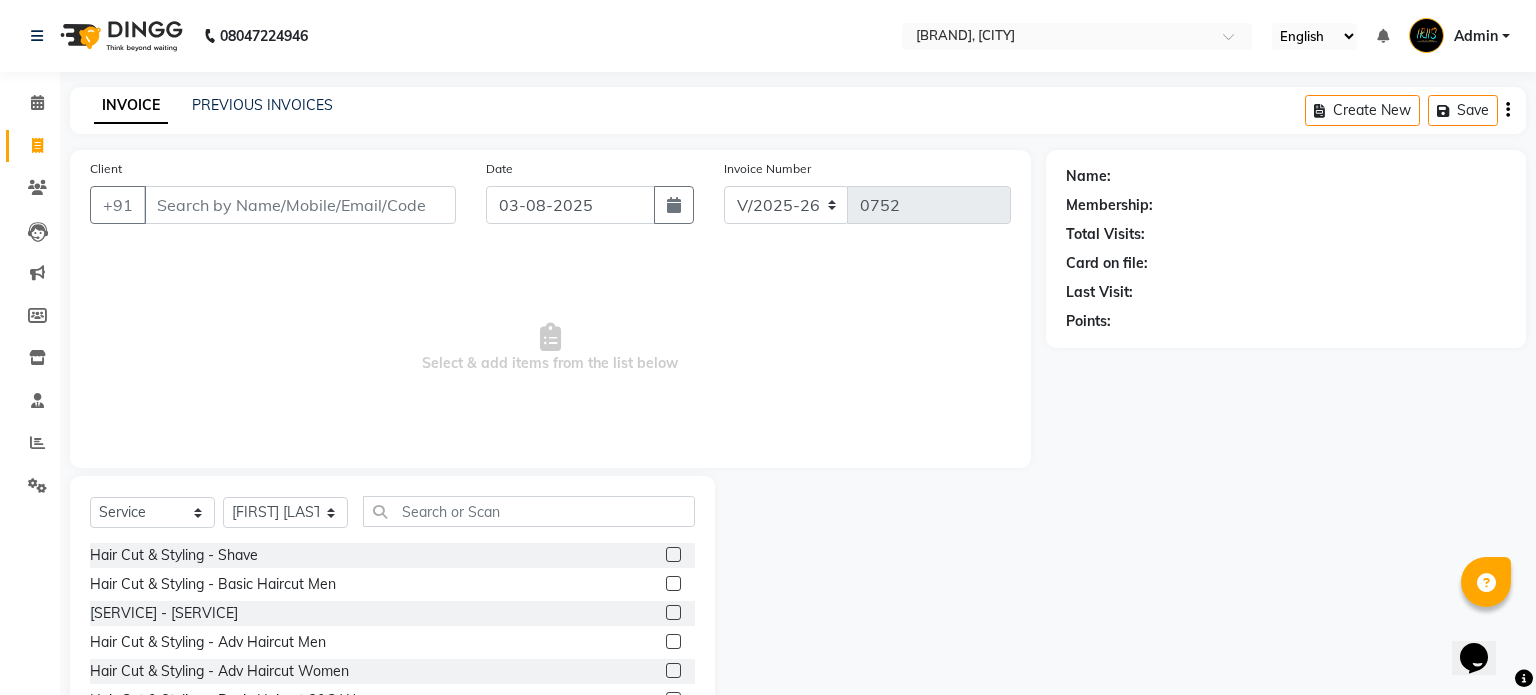 click 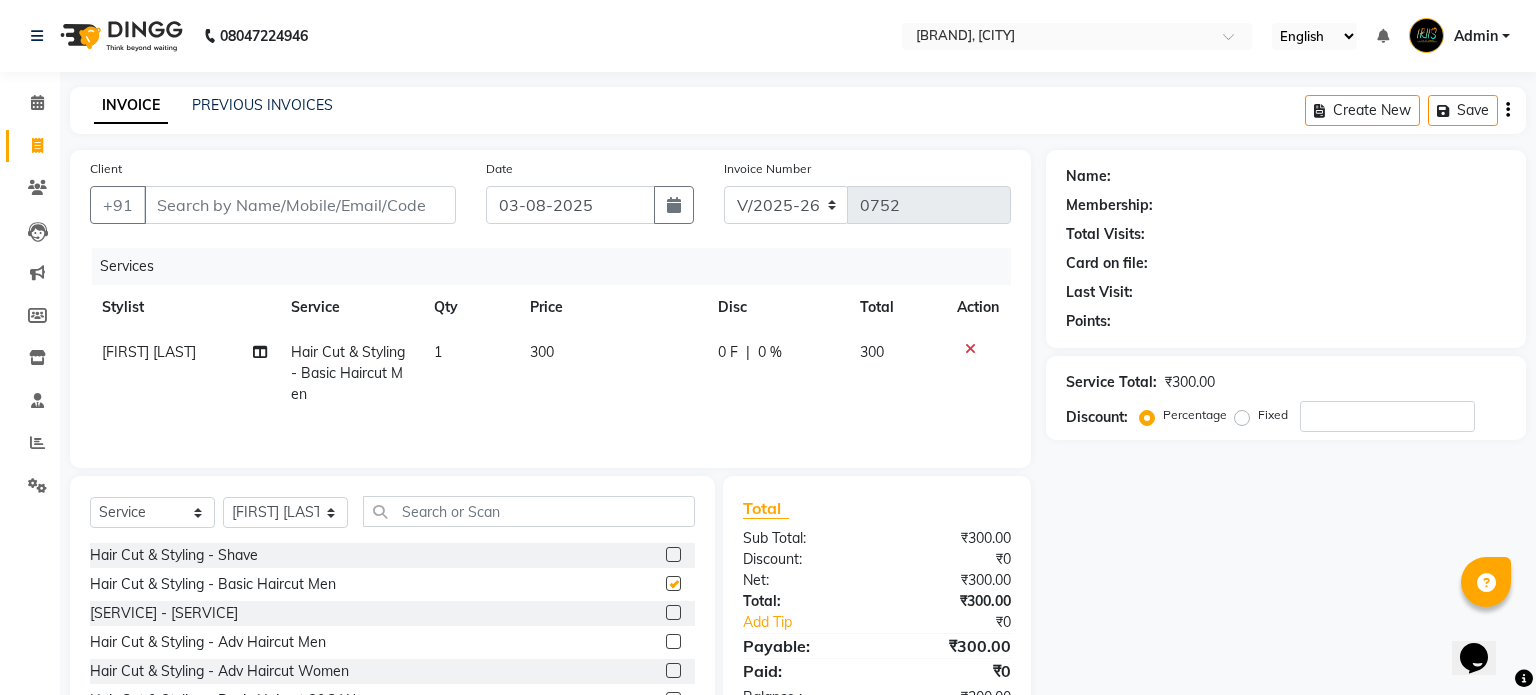 checkbox on "false" 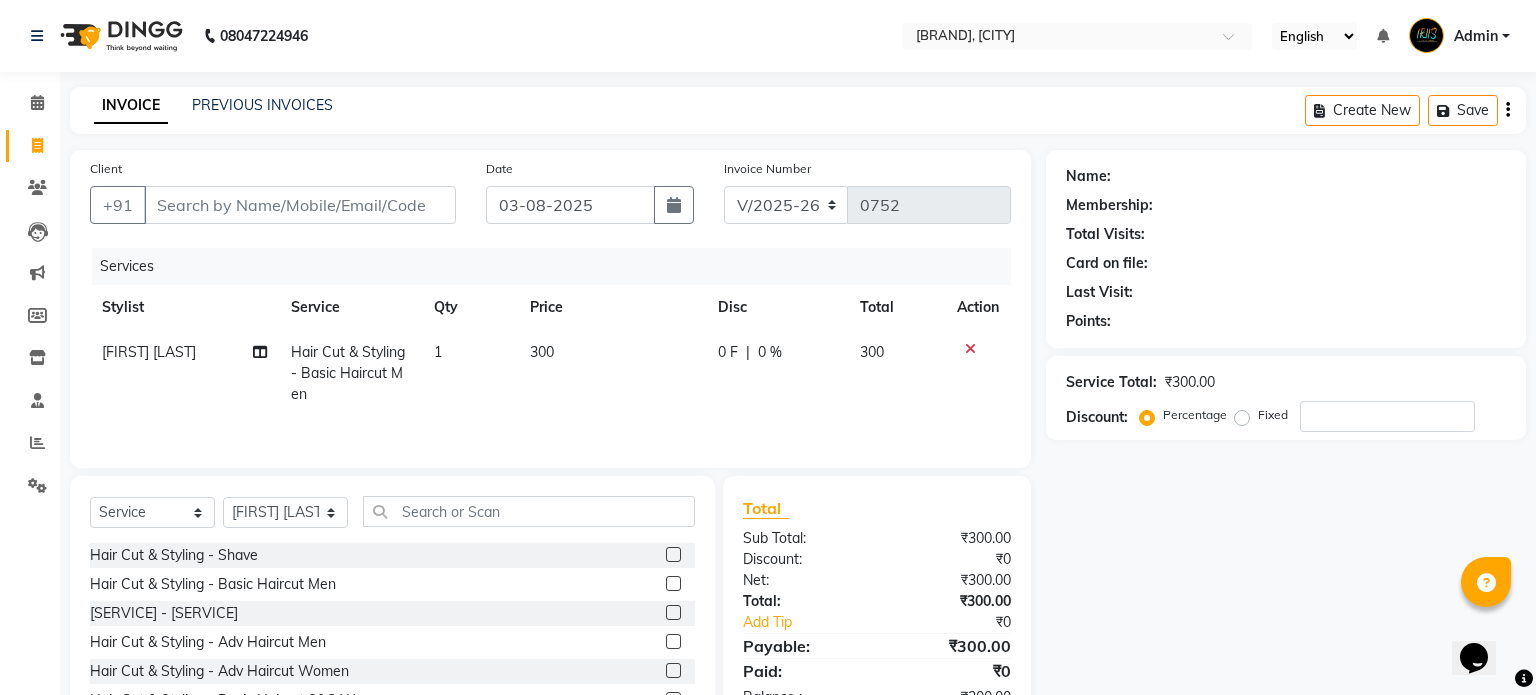 click on "300" 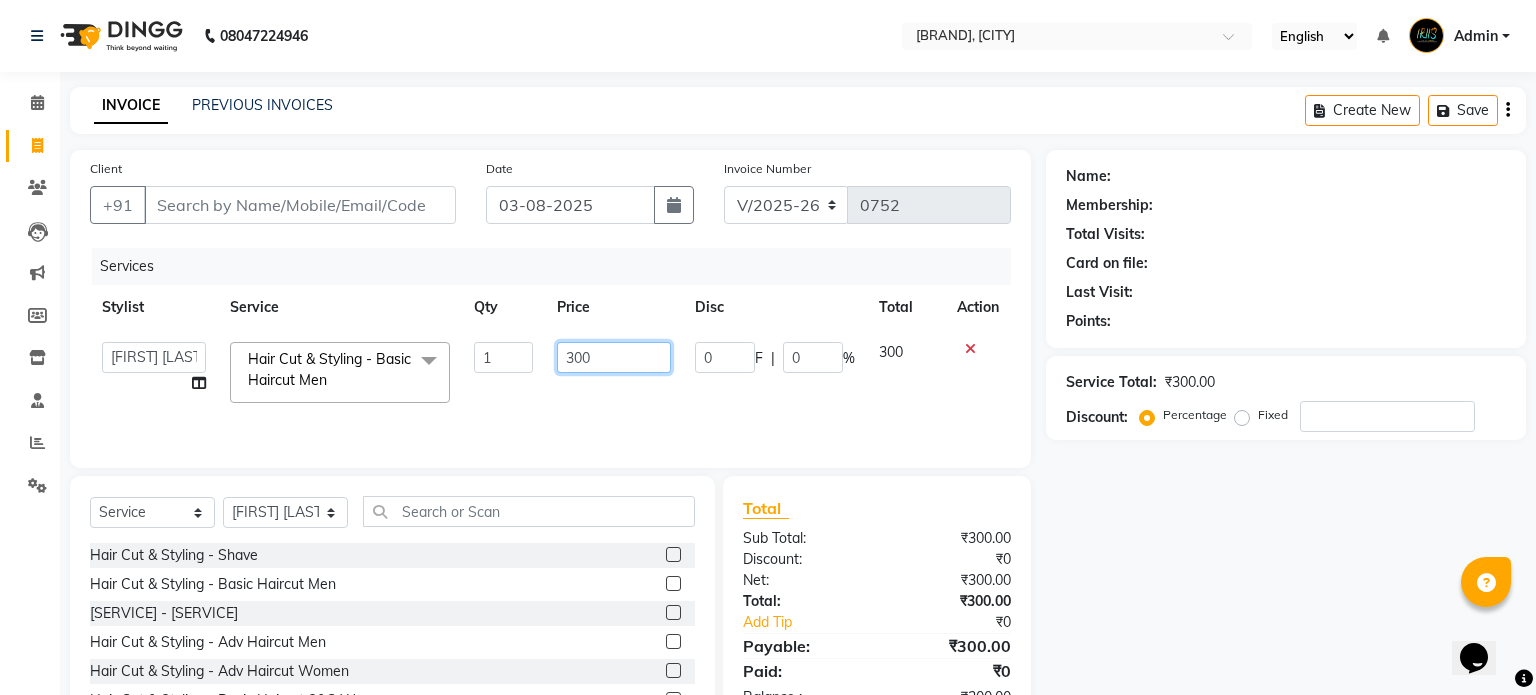click on "300" 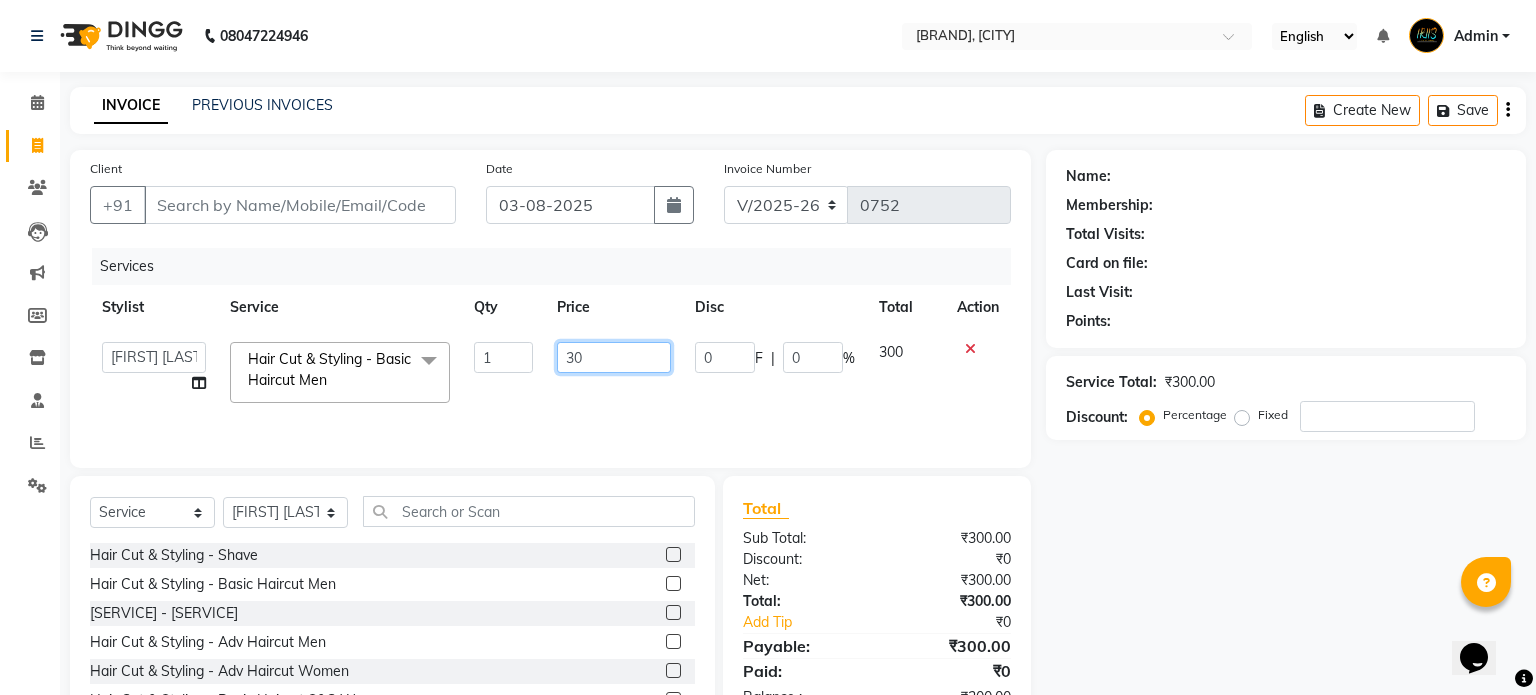 type on "3" 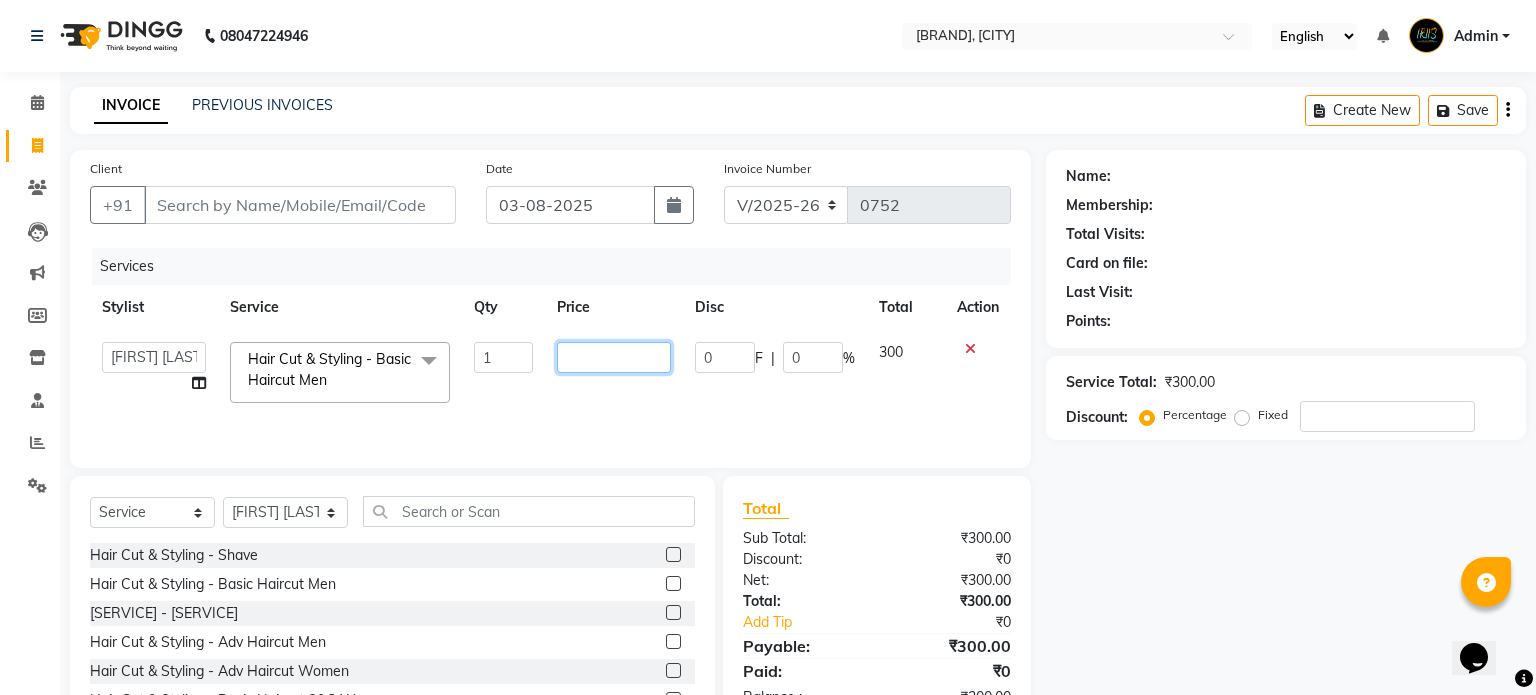type on "3" 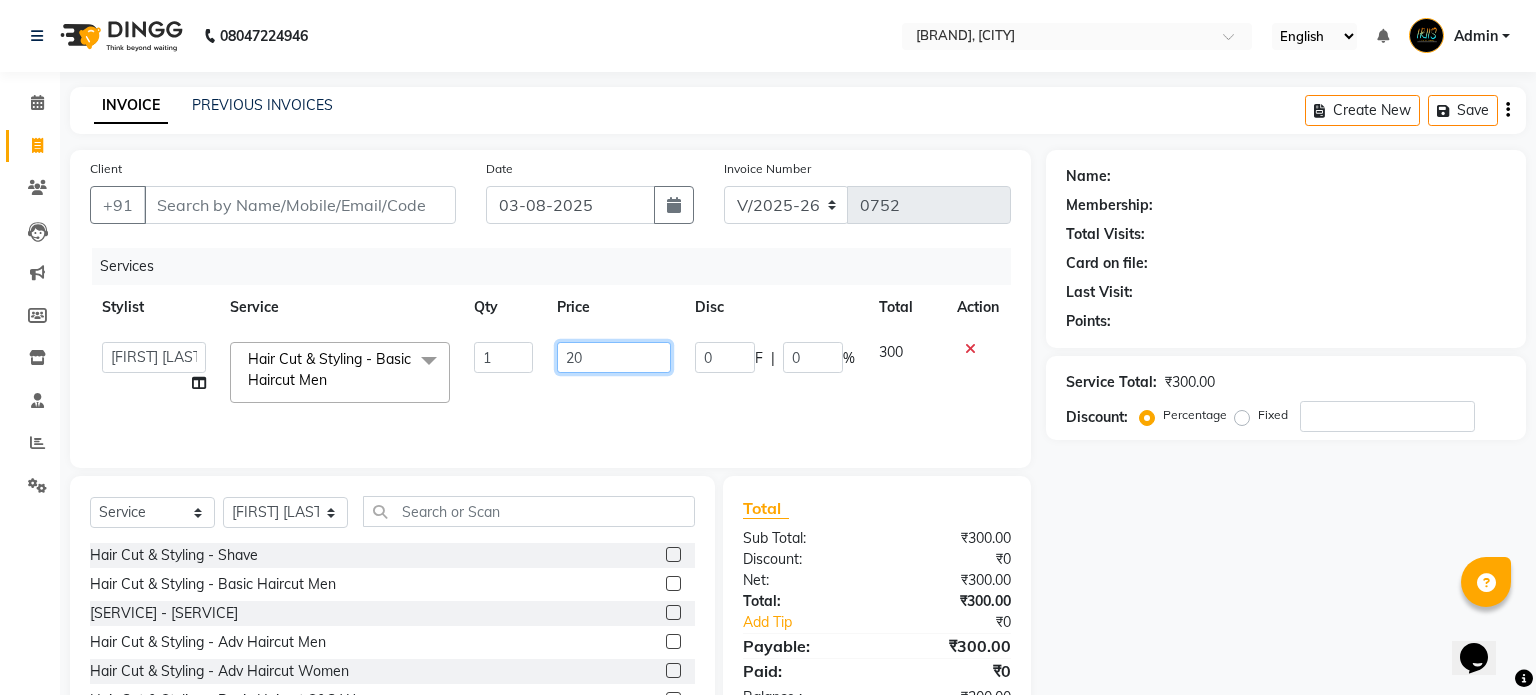type on "200" 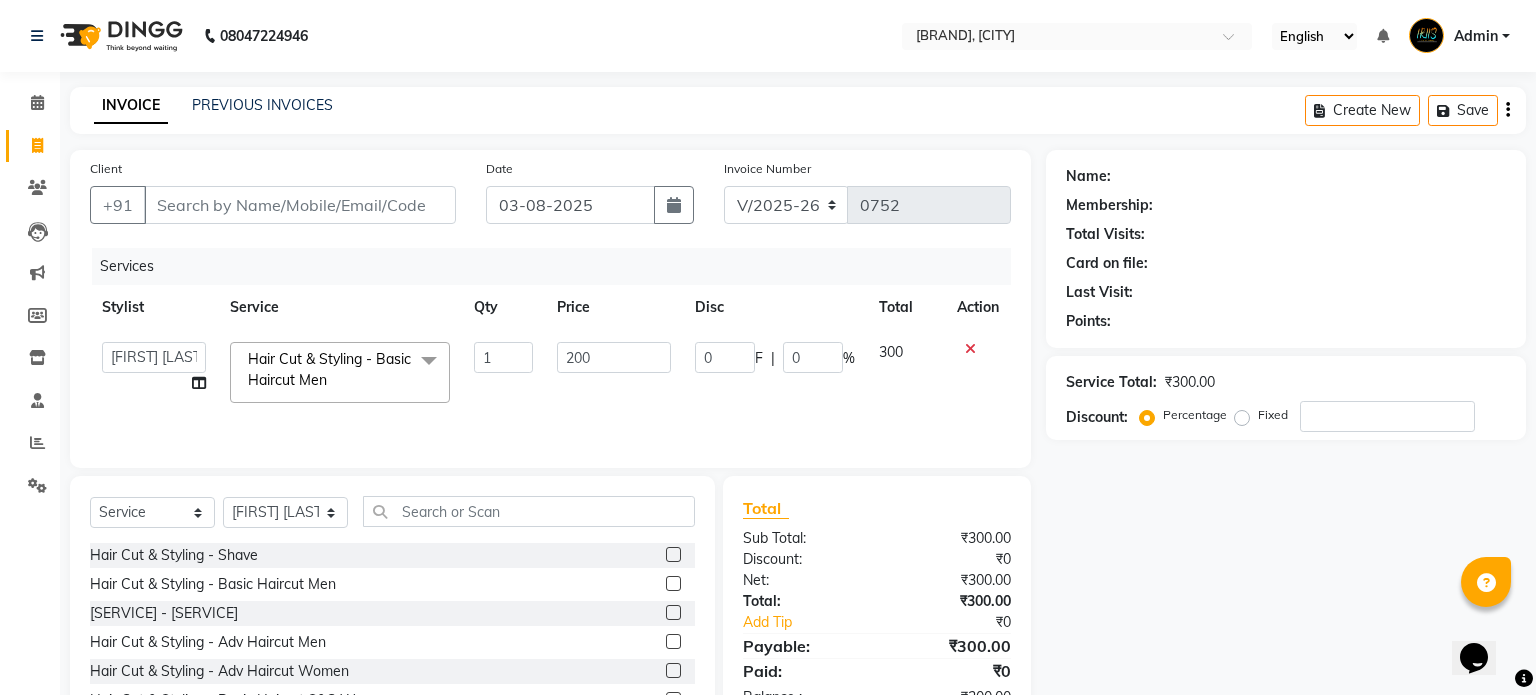 click on "Services Stylist Service Qty Price Disc Total Action Nisha Riya Sanjay Thakur Sushmita Hair Cut & Styling - Basic Haircut Men x Hair Cut & Styling - Shave Hair Cut & Styling - Basic Haircut Men Hair Cut & Styling - Children haitcut Hair Cut & Styling - Adv Haircut Men Hair Cut & Styling - Adv Haircut Women Hair Cut & Styling - Basic Haircut S&C W Hair Cut & Styling - Adv Haircut S&C W Hair Cut & Styling - Adv Hair Cut S&C M Hair Cut & Styling - hair Wash short Hair Cut & Styling - Hair Wash midium to long Hair Cut & Styling - Sampoo&conditioning Blast Dry Reg Hair Cut & Styling - sampoo&conditioning Blast Dry Addon Hair Cut & Styling - Blow Dry Reg Hair Cut & Styling - Blow Dry Styling Hair Cut & Styling - Ironing-Up to Neck Hair Cut & Styling - Ironing-Up to Shoulder Hair Cut & Styling - Ironing-Up to Waist Hair Cut & Styling - Ironing-Below Waist Hair Cut&Styling-Sft Curl-Short Hair Hair Cut& Styling- Soft Curl-Medium Hair Hair Cut &Styling- Soft Curl-Long Hair Hair cut & Styling- Basic hair cut W 1" 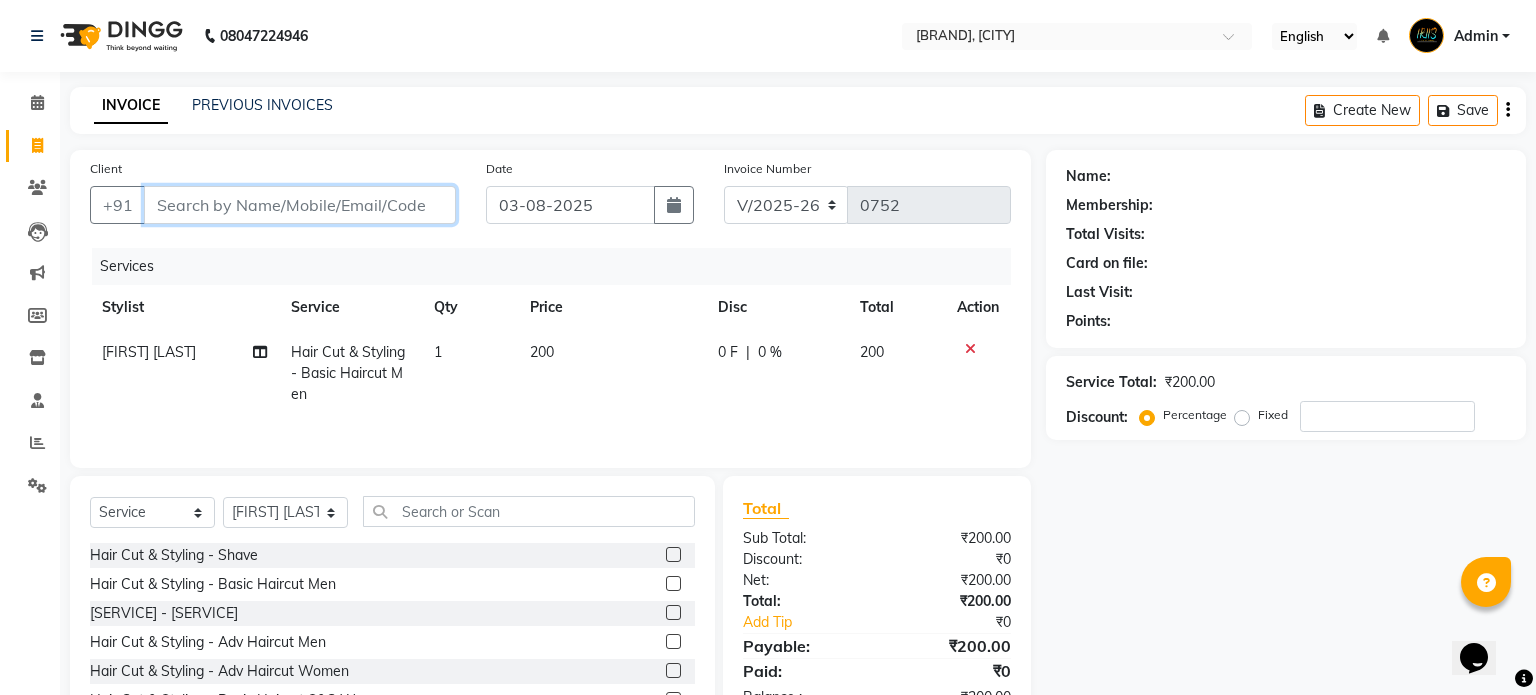 click on "Client" at bounding box center (300, 205) 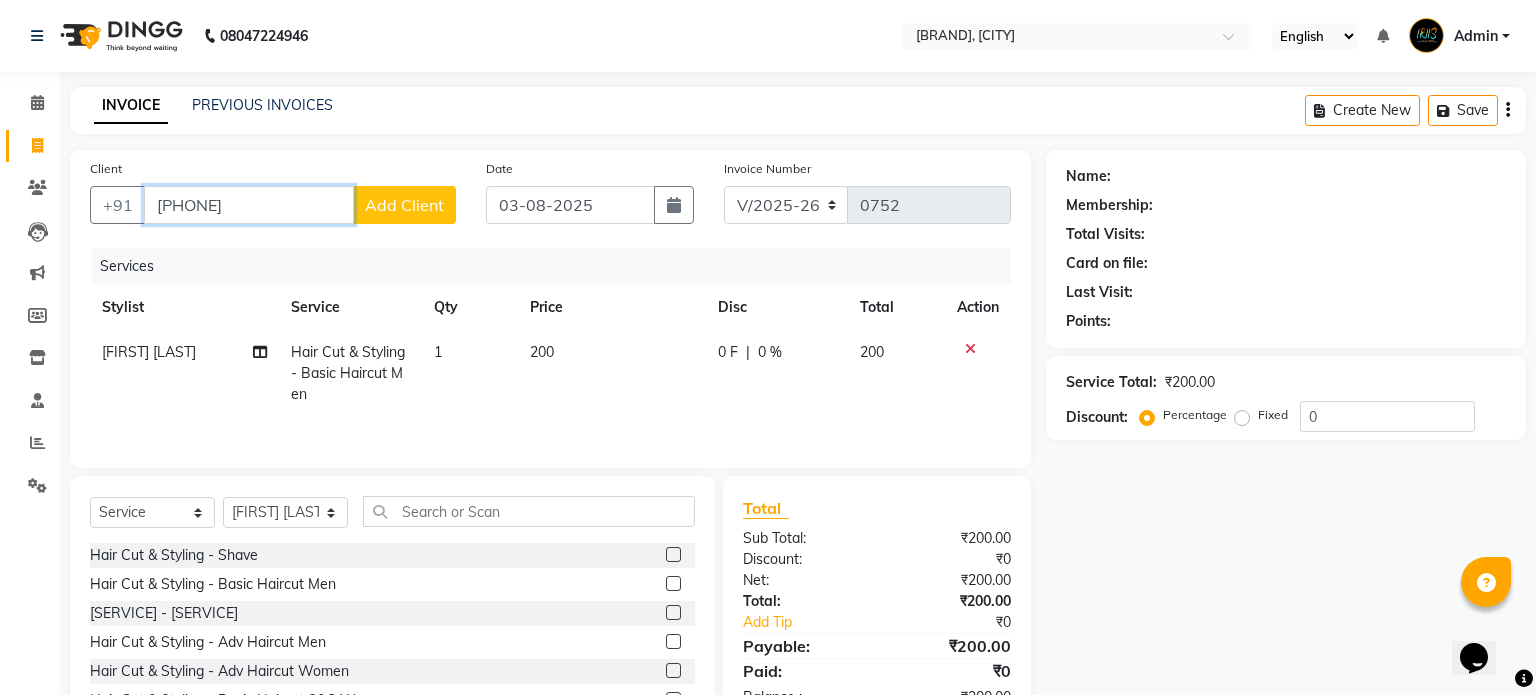 type on "[PHONE]" 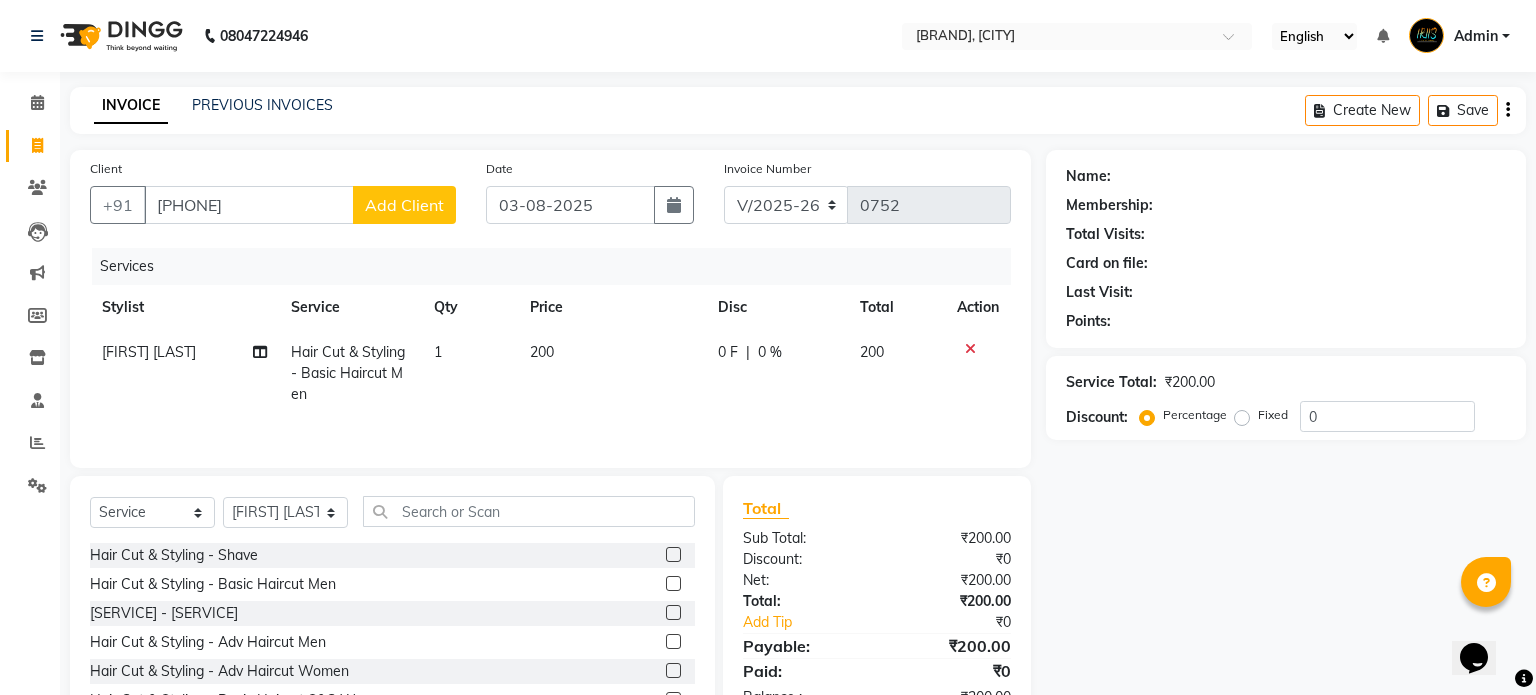 click on "Add Client" 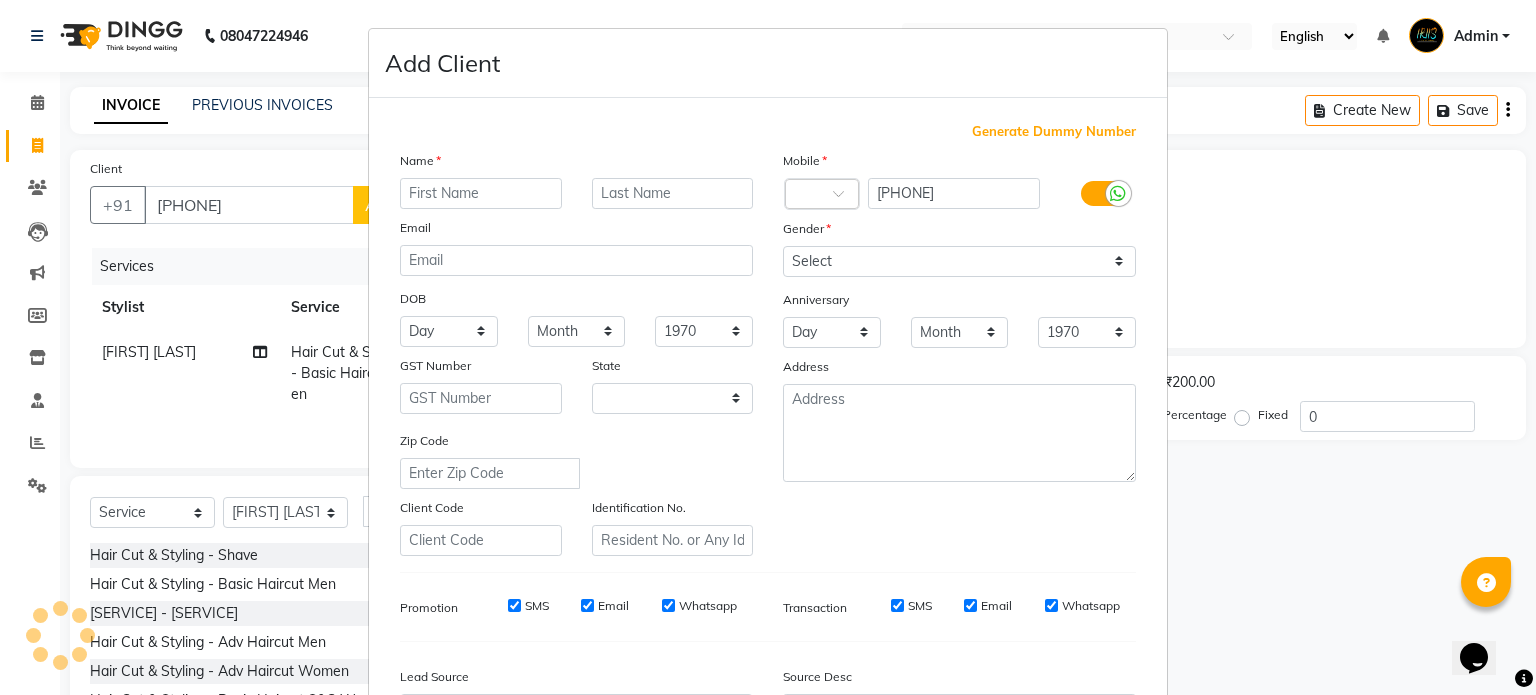 select on "41" 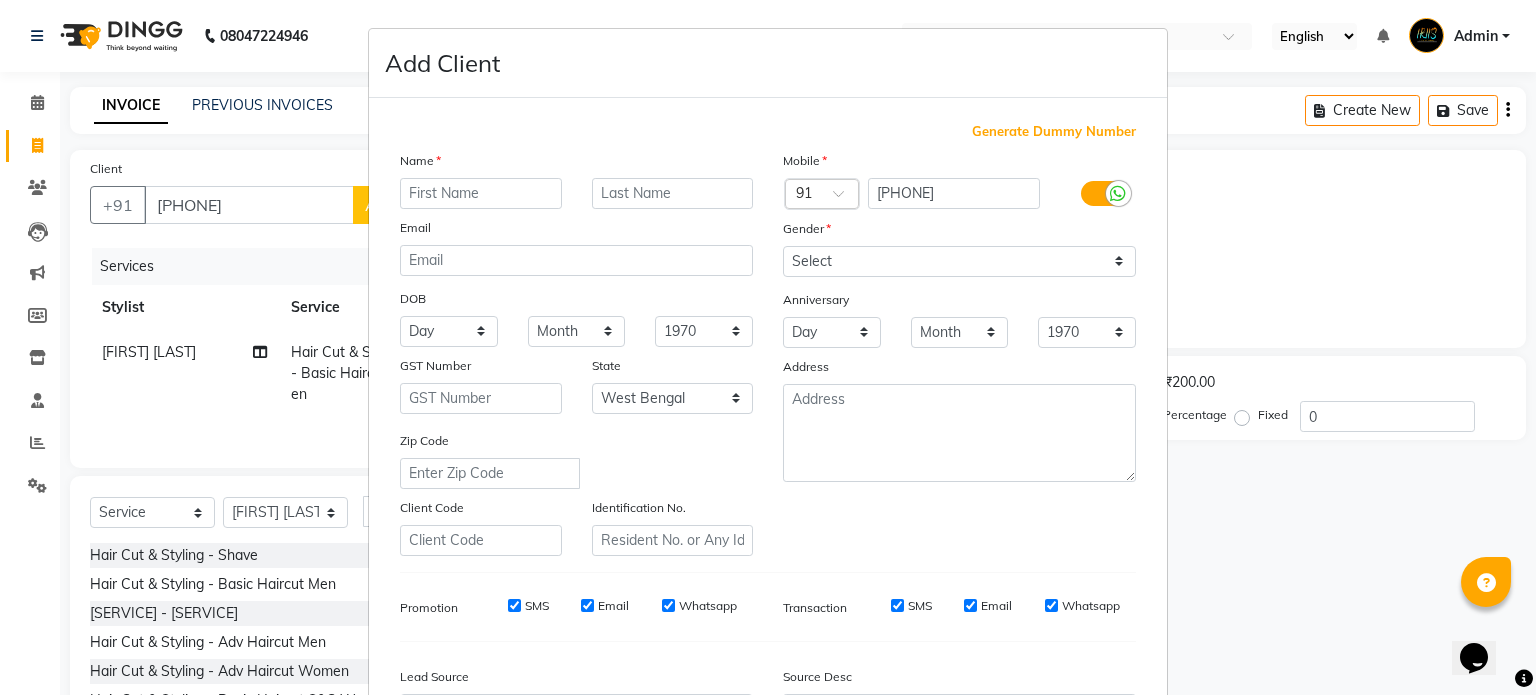 click at bounding box center (481, 193) 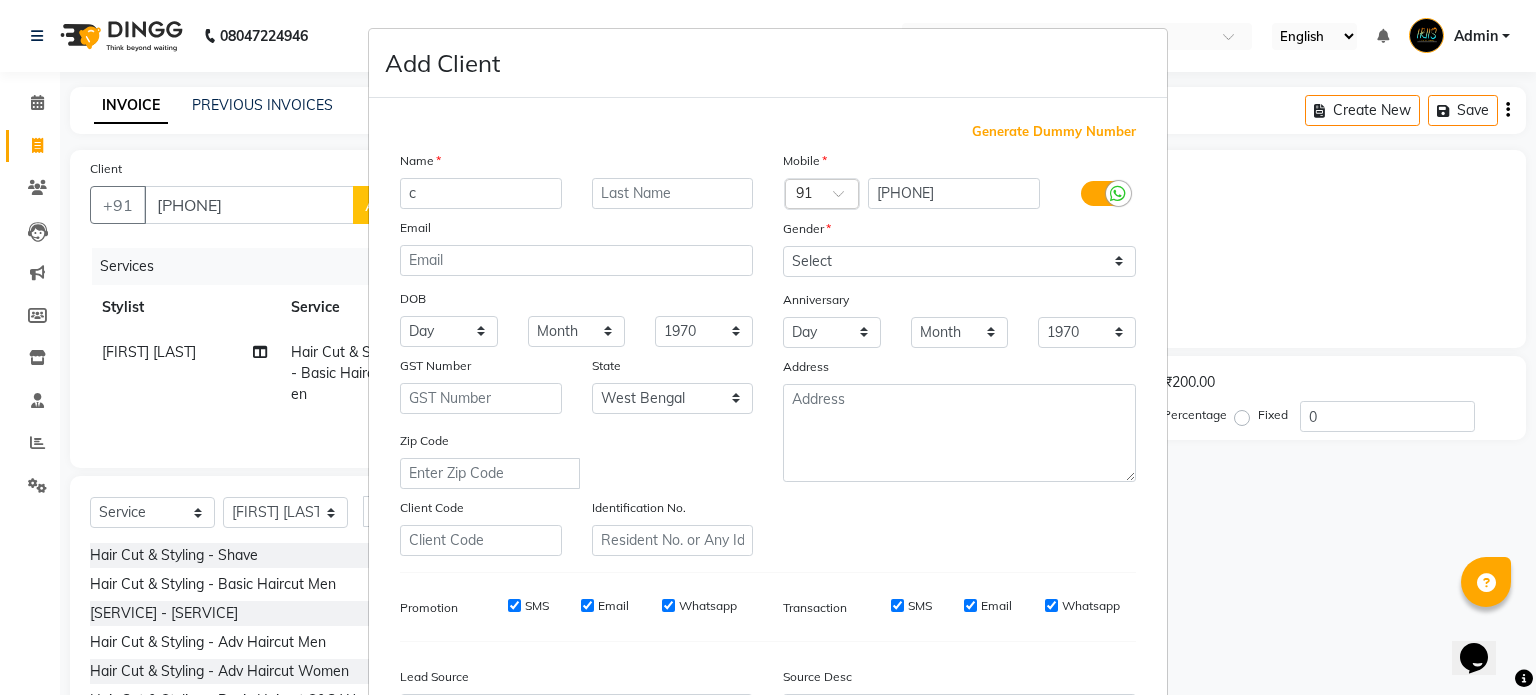 type on "c" 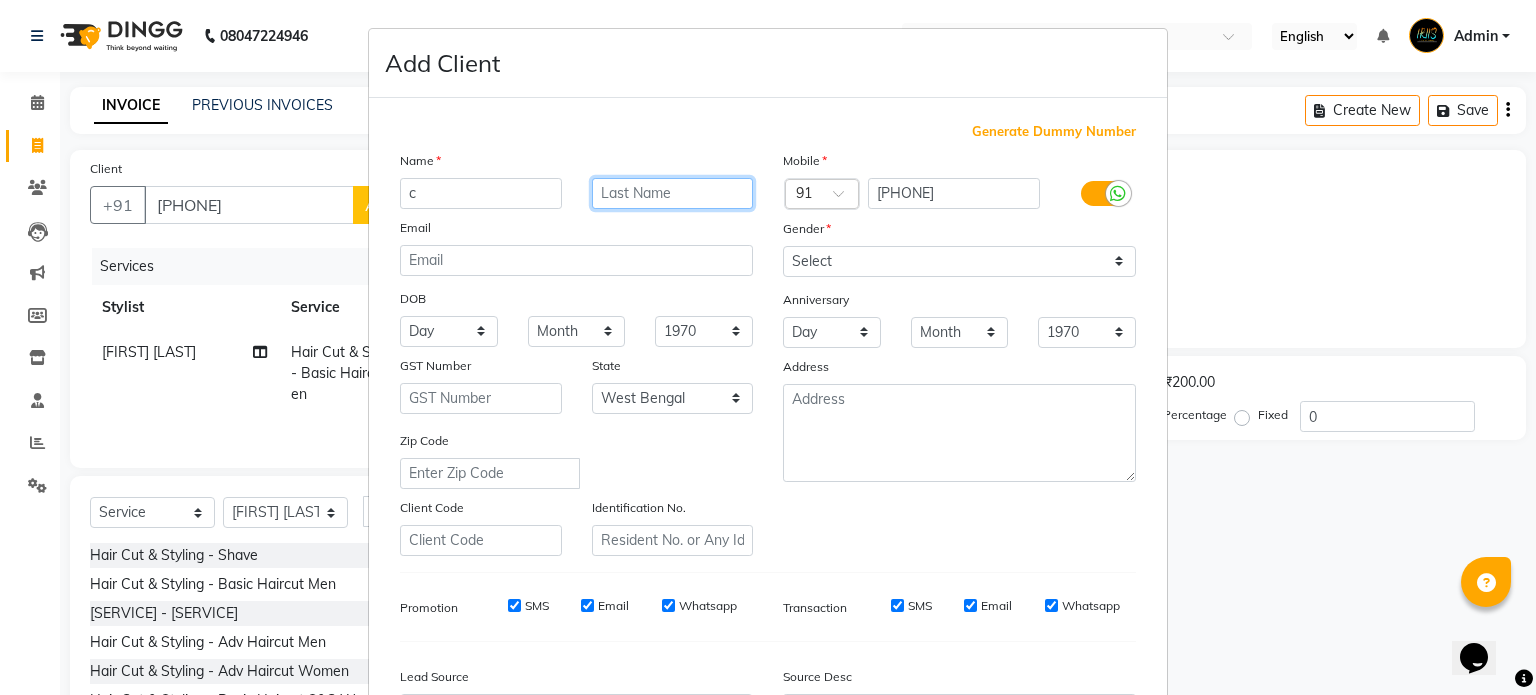 click at bounding box center (673, 193) 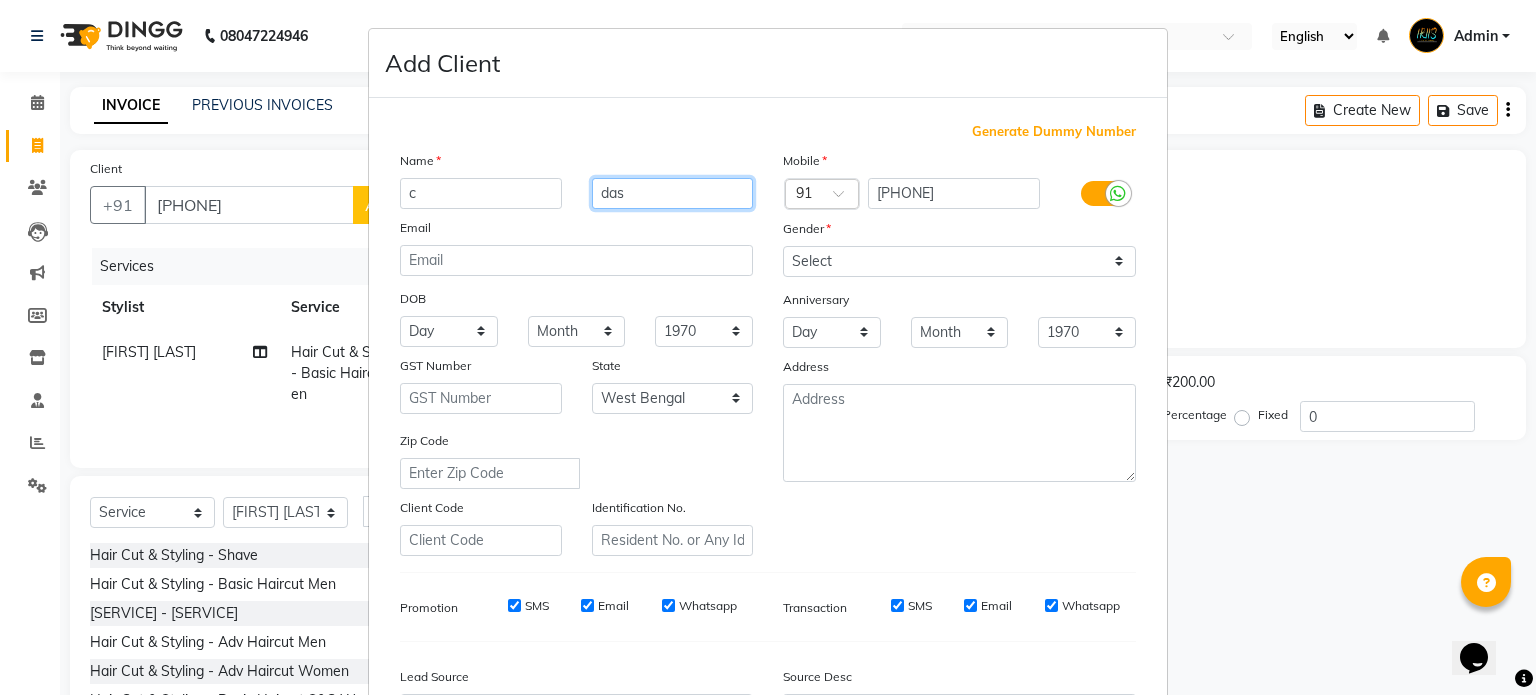 type on "das" 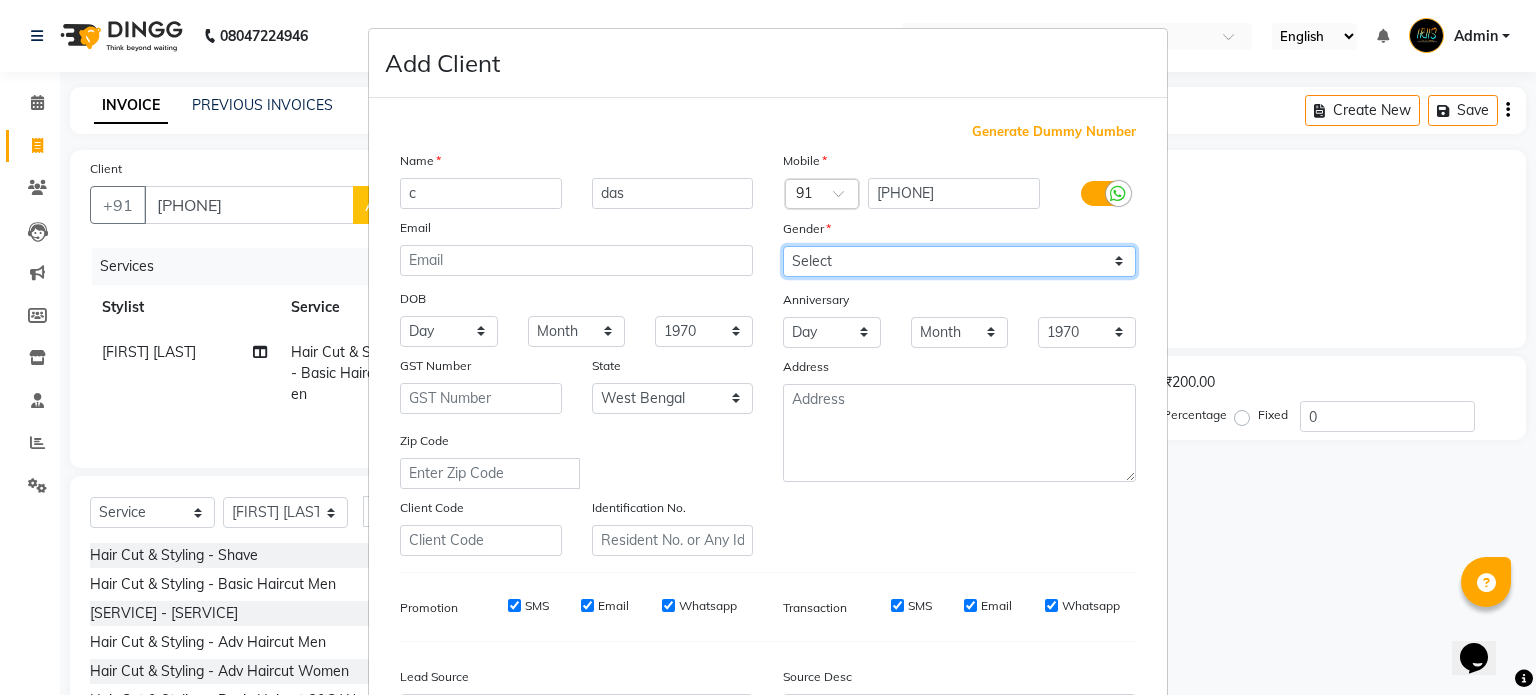 click on "Select Male Female Other Prefer Not To Say" at bounding box center [959, 261] 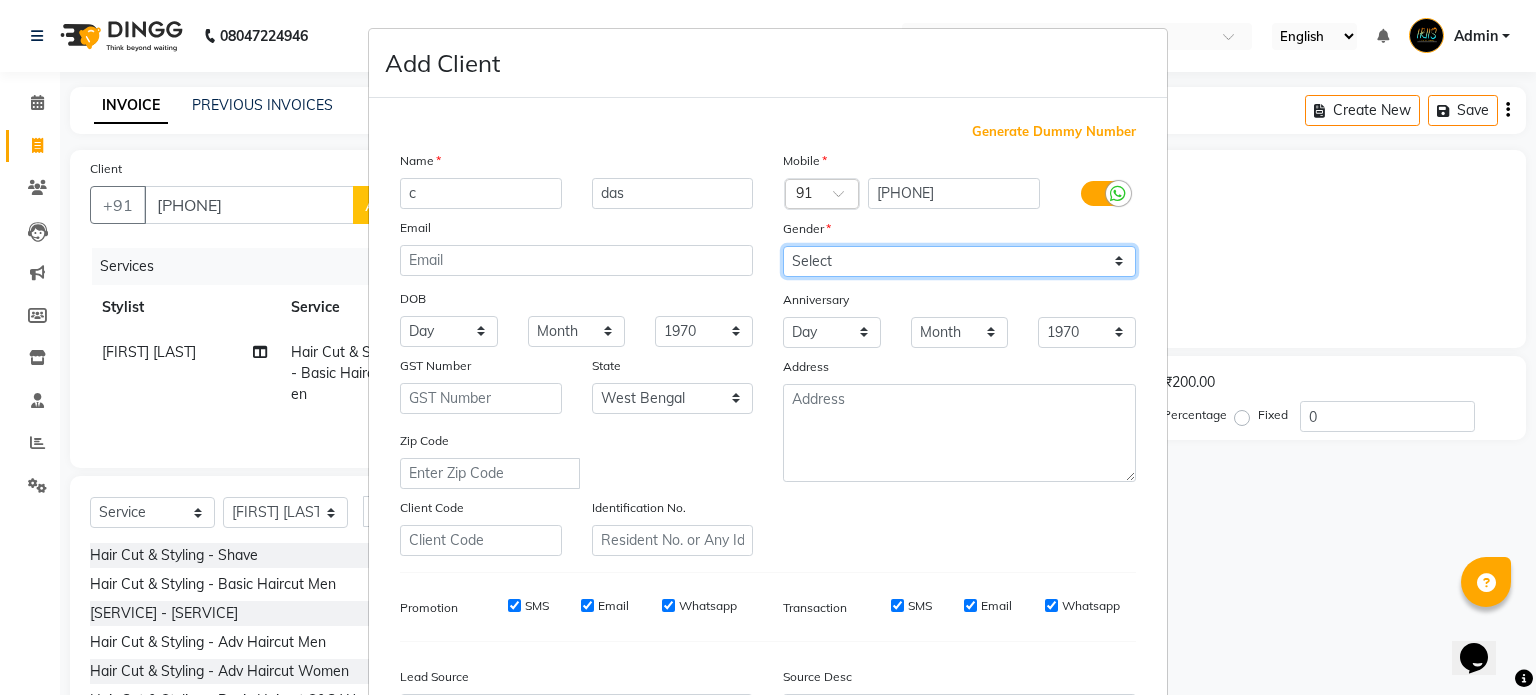 select on "male" 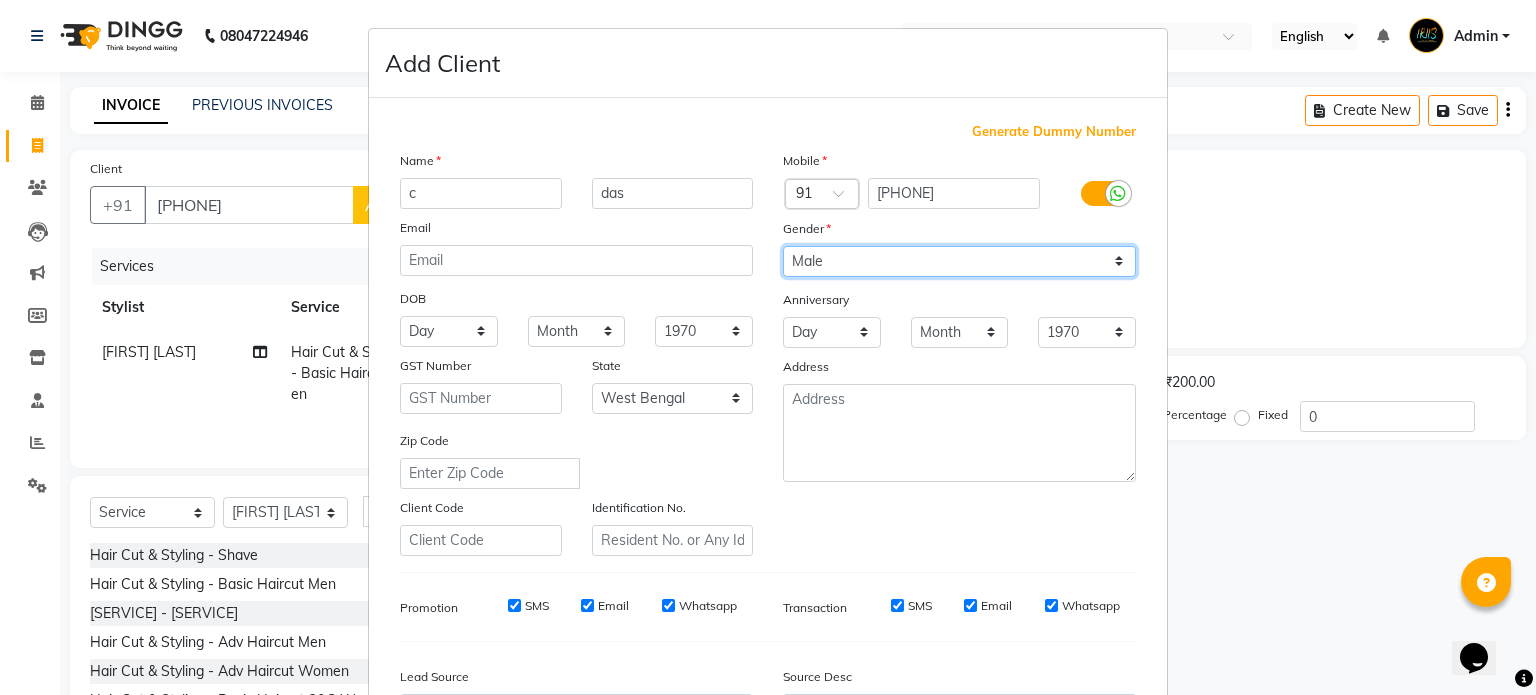 click on "Select Male Female Other Prefer Not To Say" at bounding box center [959, 261] 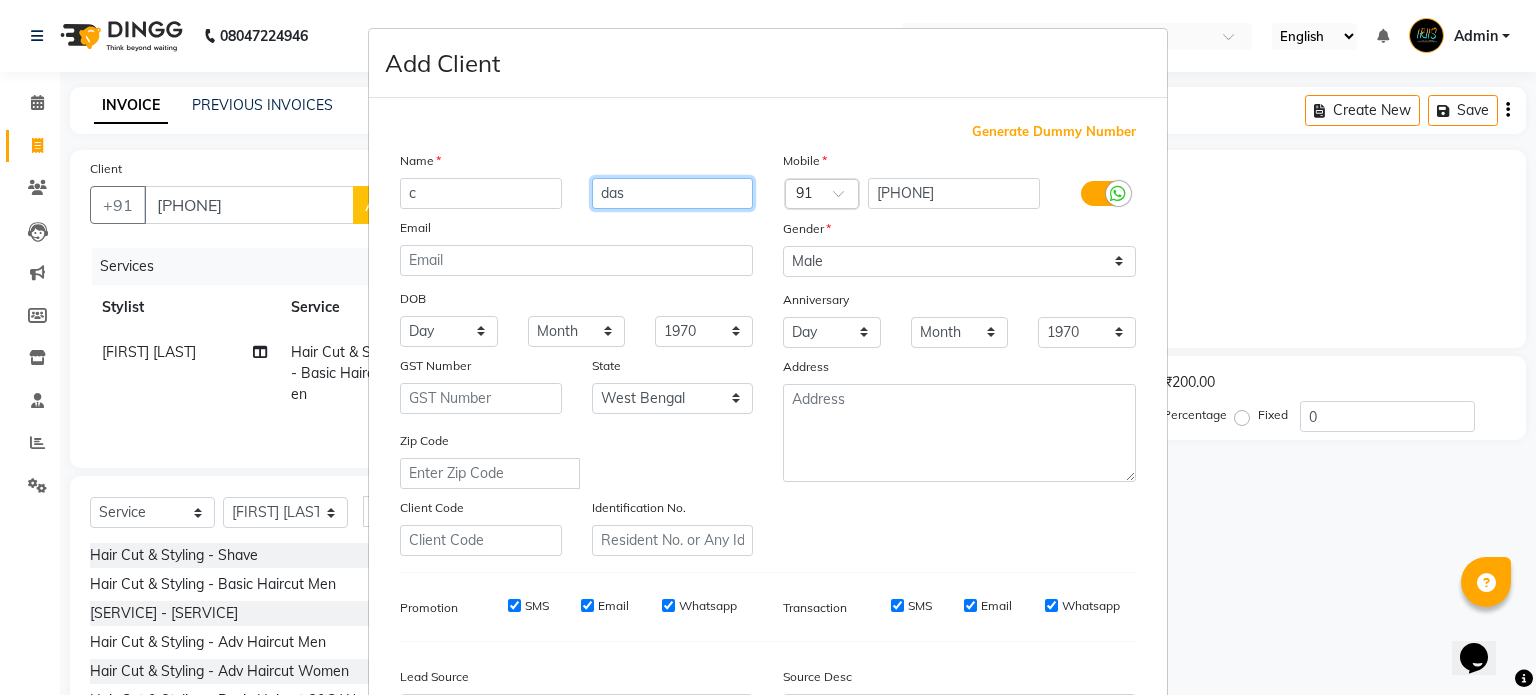 click on "das" at bounding box center [673, 193] 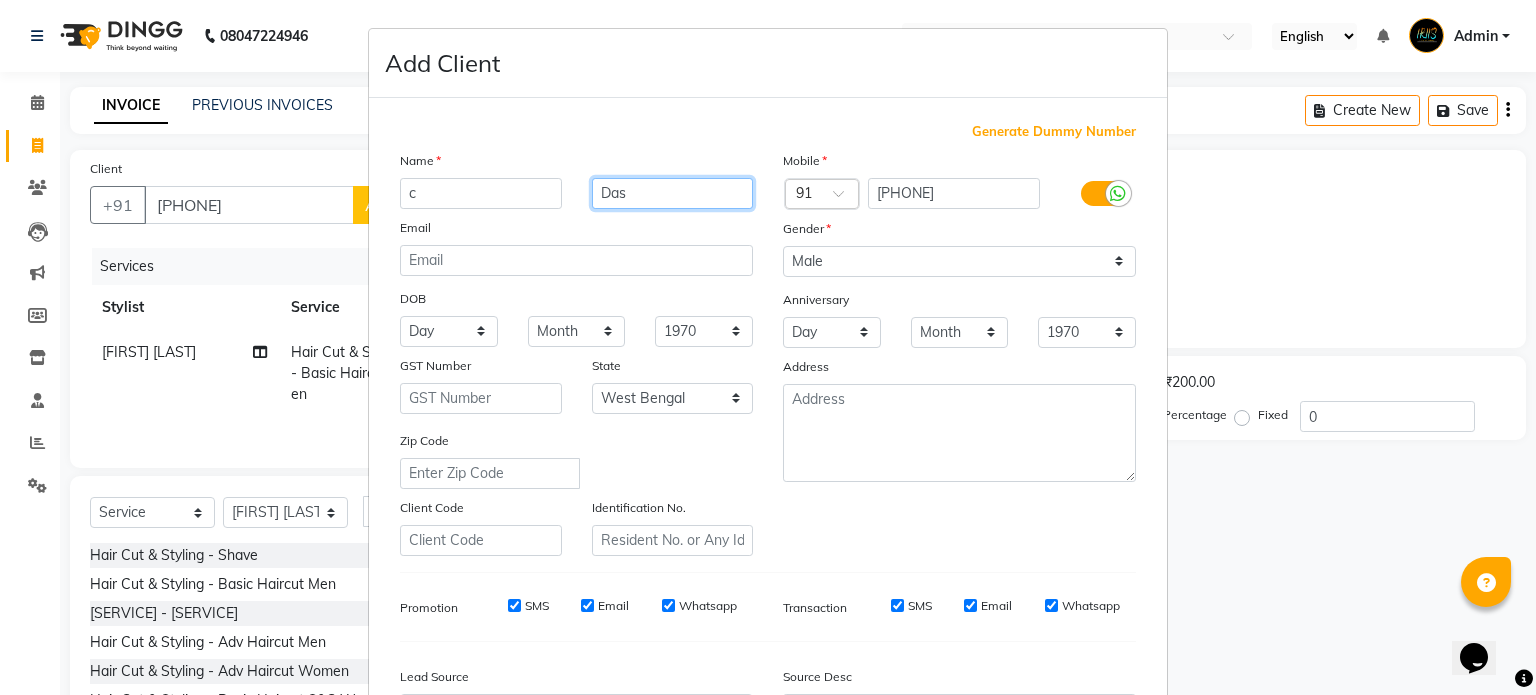 scroll, scrollTop: 229, scrollLeft: 0, axis: vertical 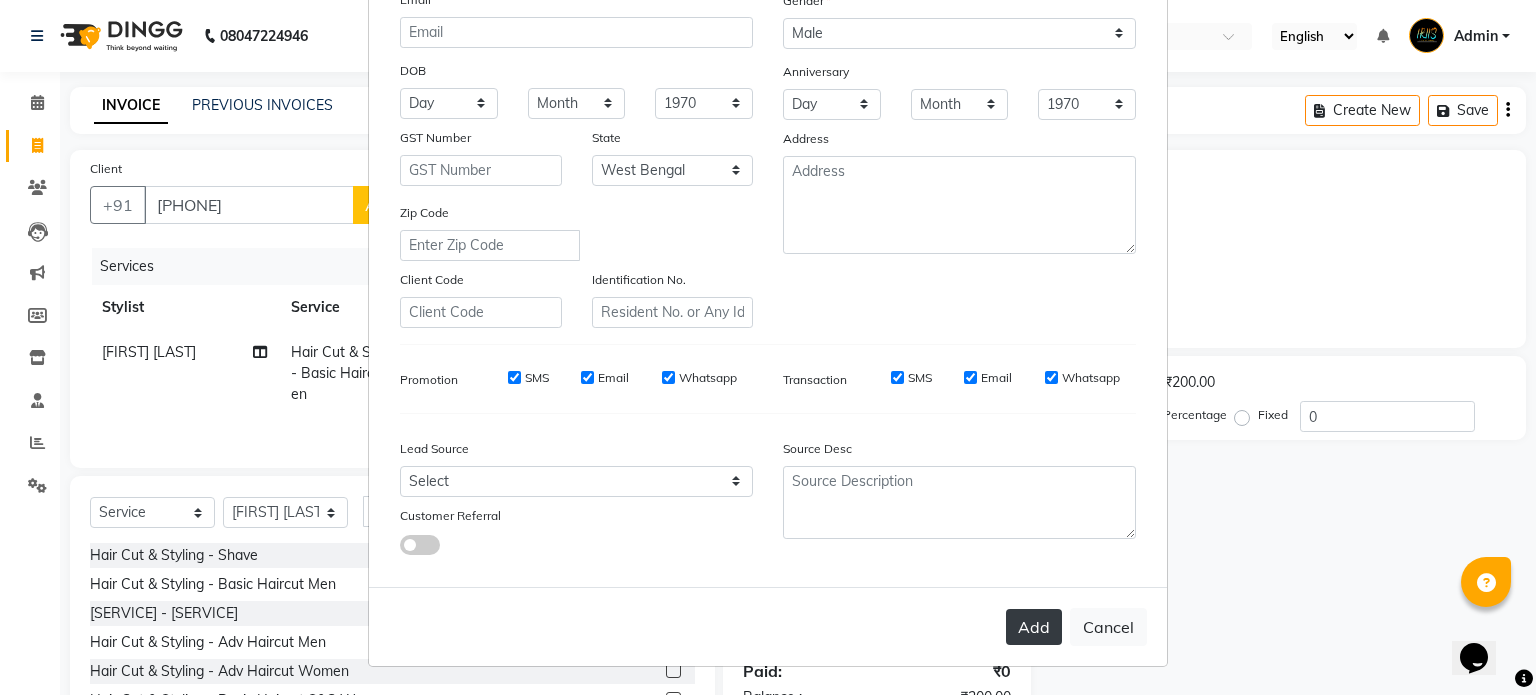 type on "Das" 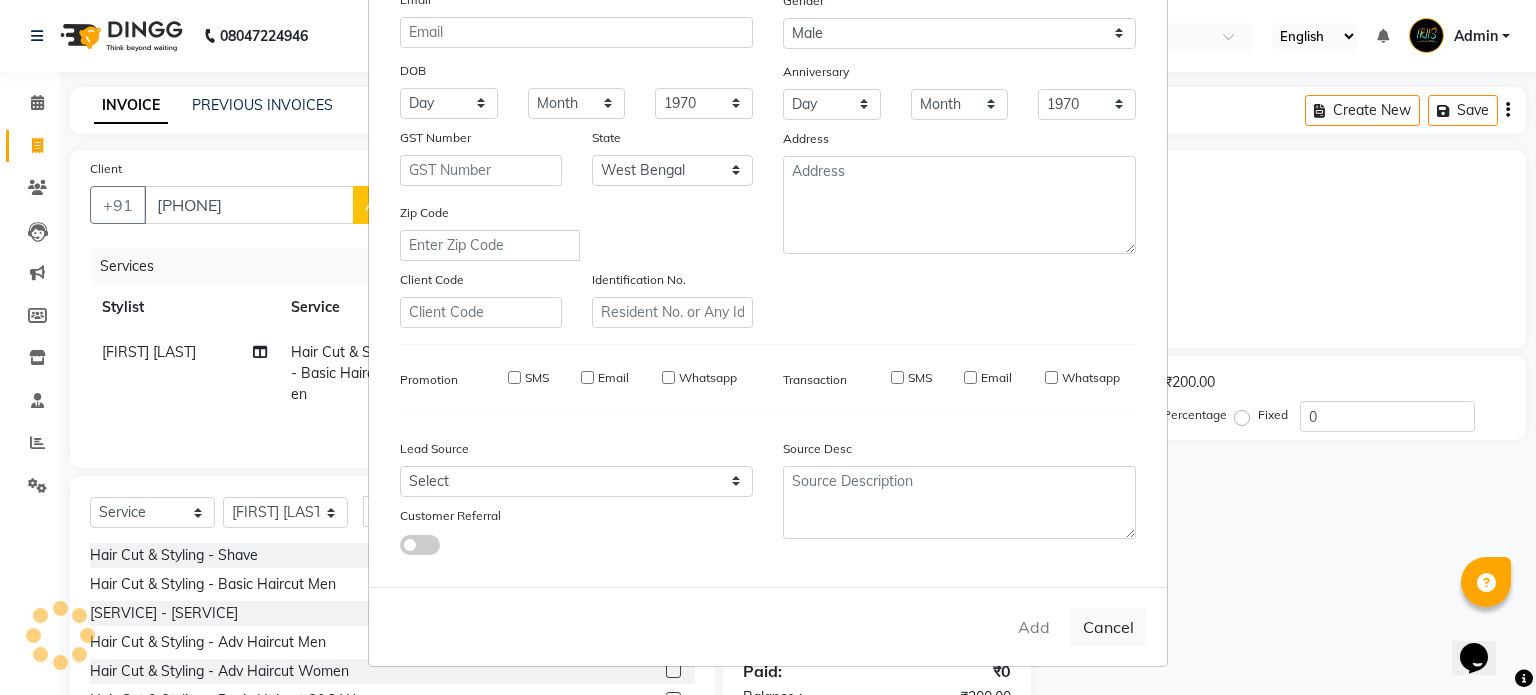 type 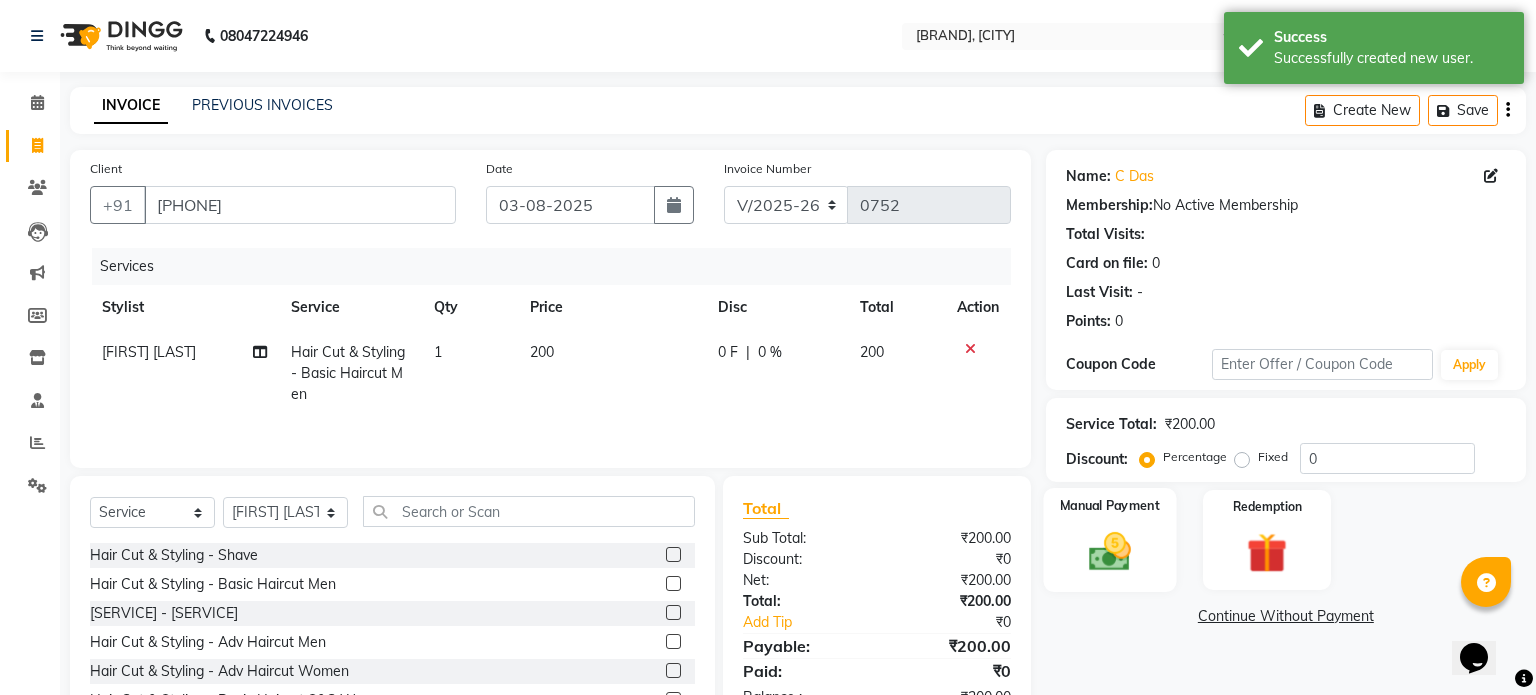click 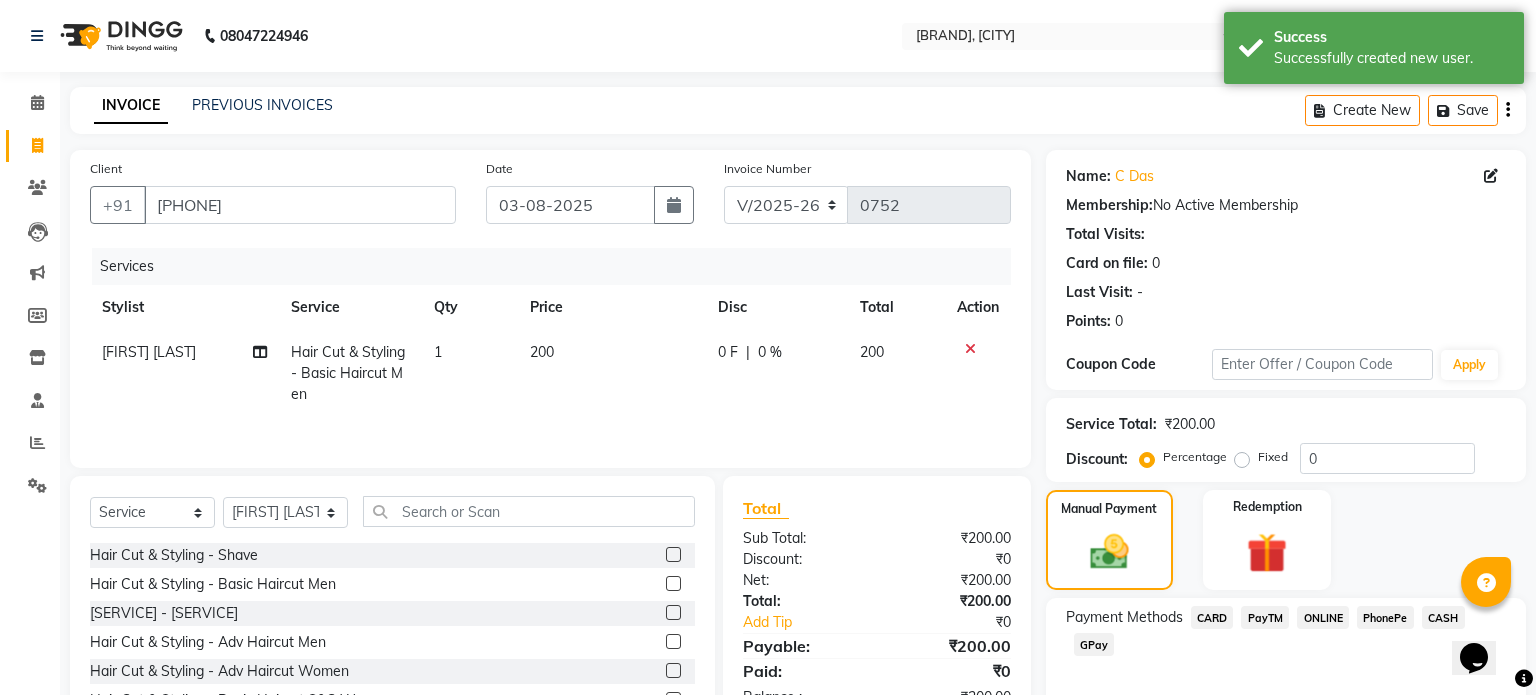 click on "ONLINE" 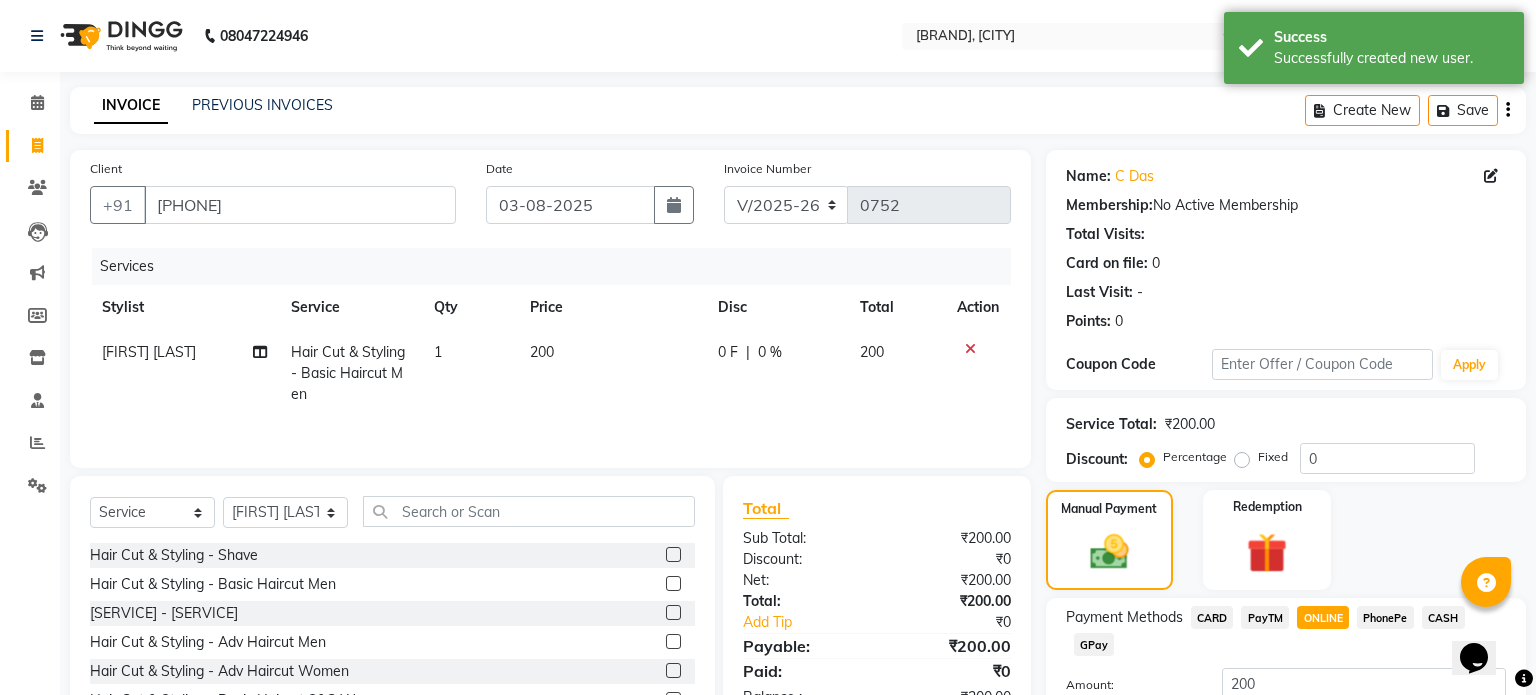 scroll, scrollTop: 151, scrollLeft: 0, axis: vertical 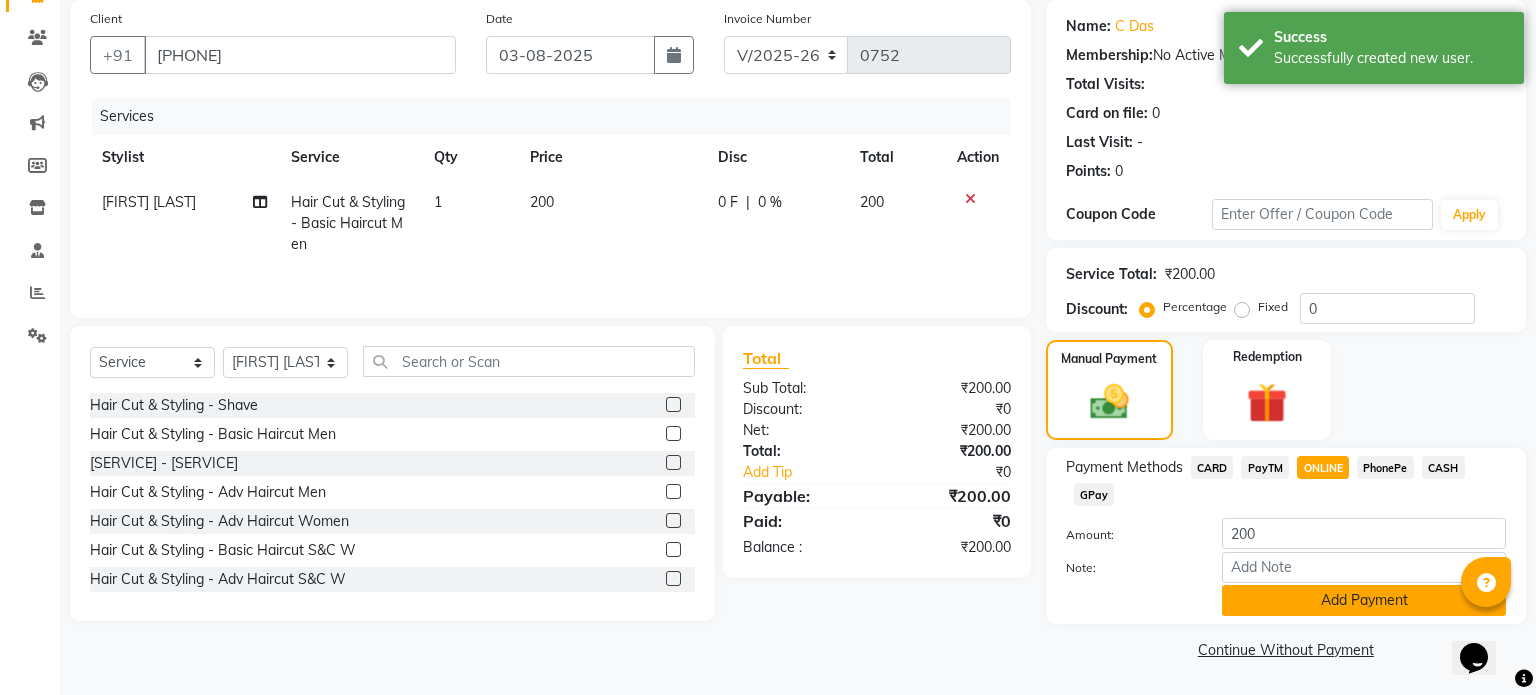 click on "Add Payment" 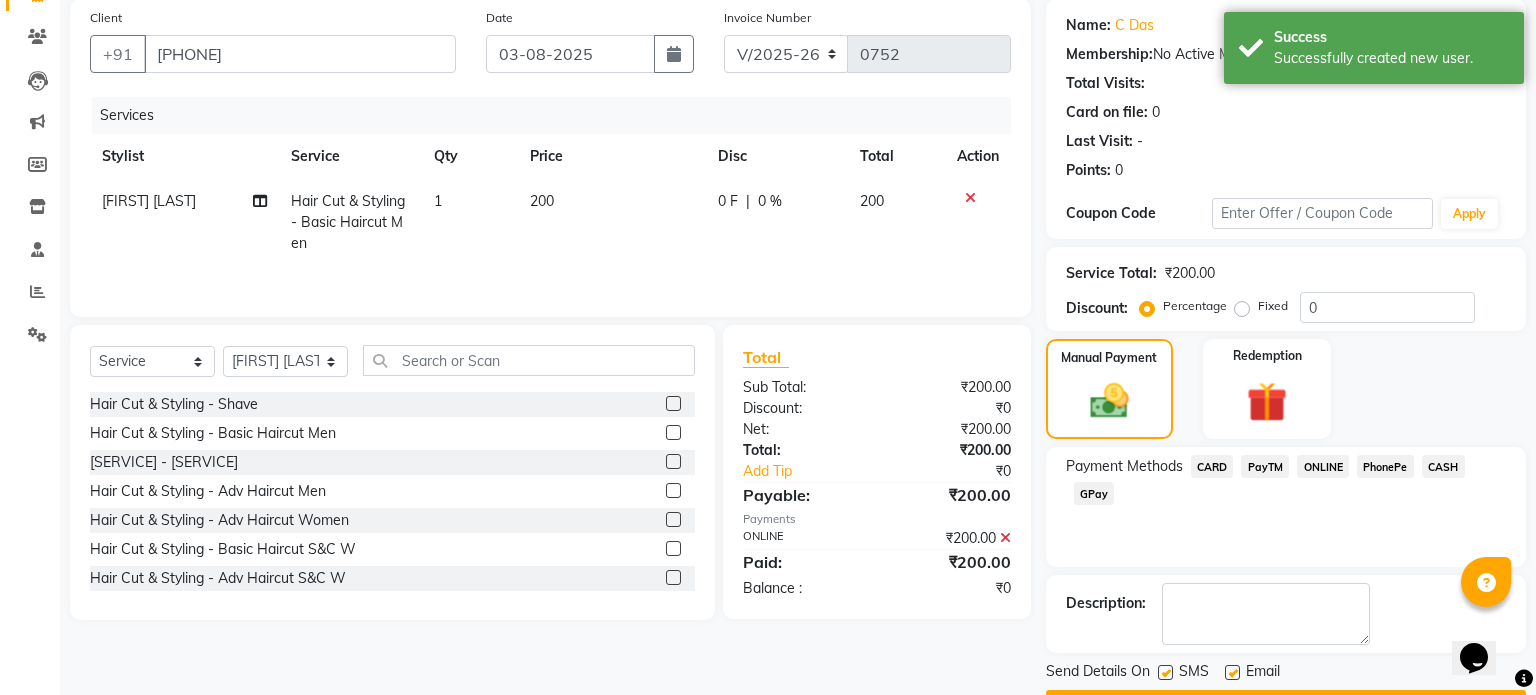 scroll, scrollTop: 205, scrollLeft: 0, axis: vertical 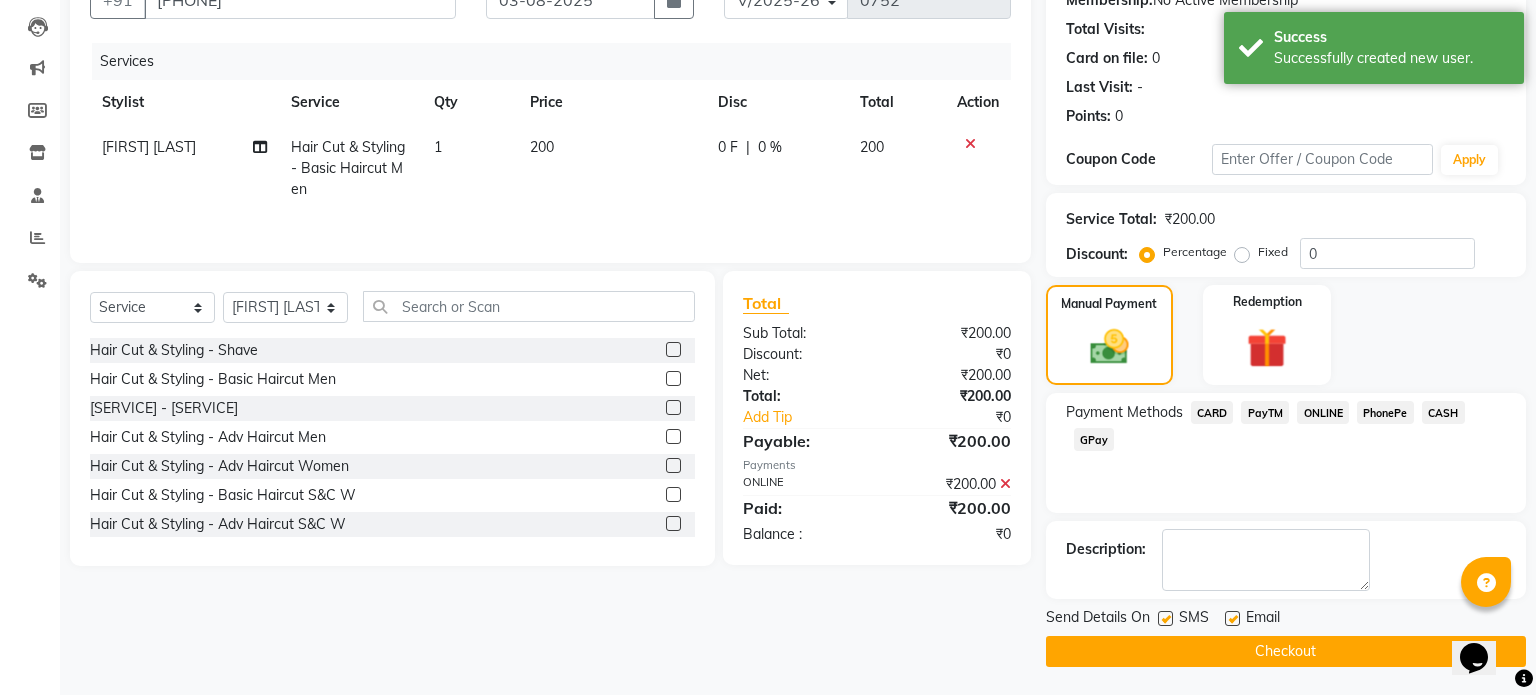 click on "Checkout" 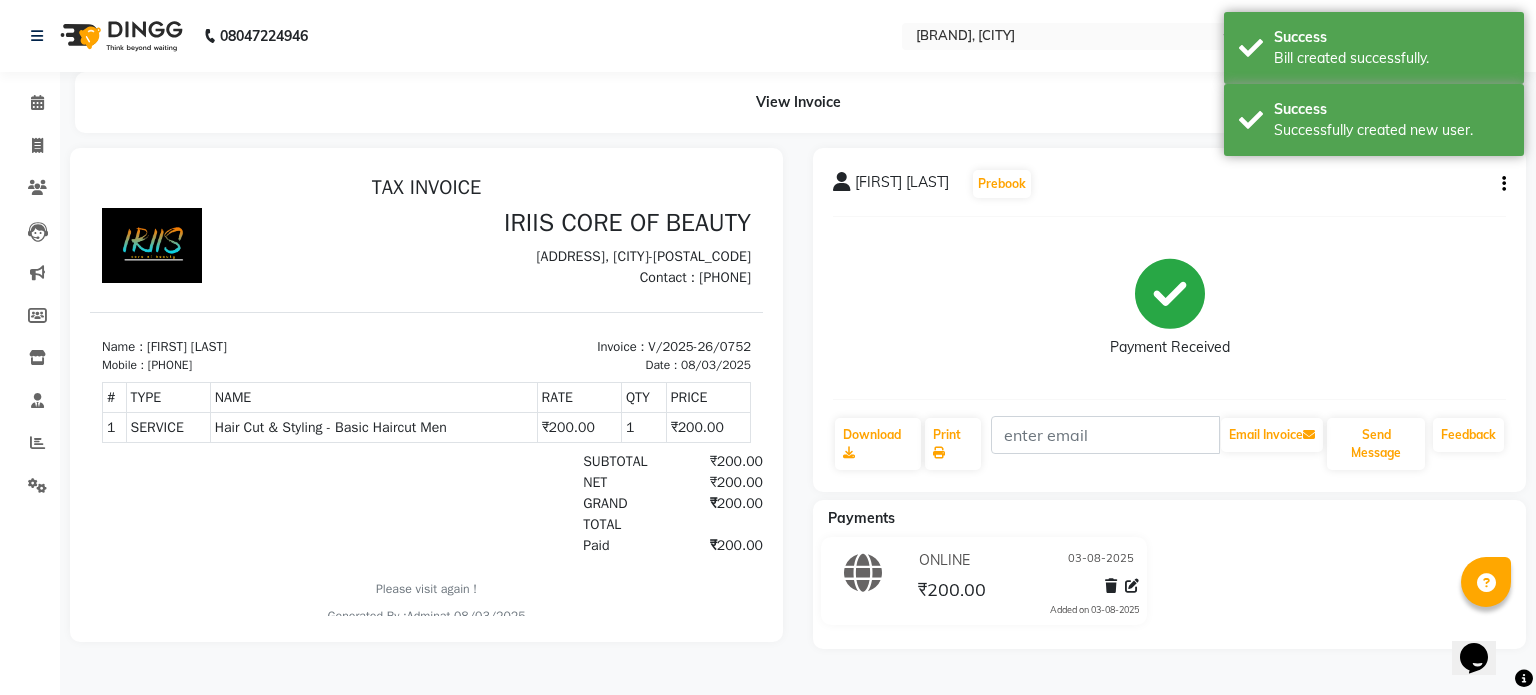 scroll, scrollTop: 0, scrollLeft: 0, axis: both 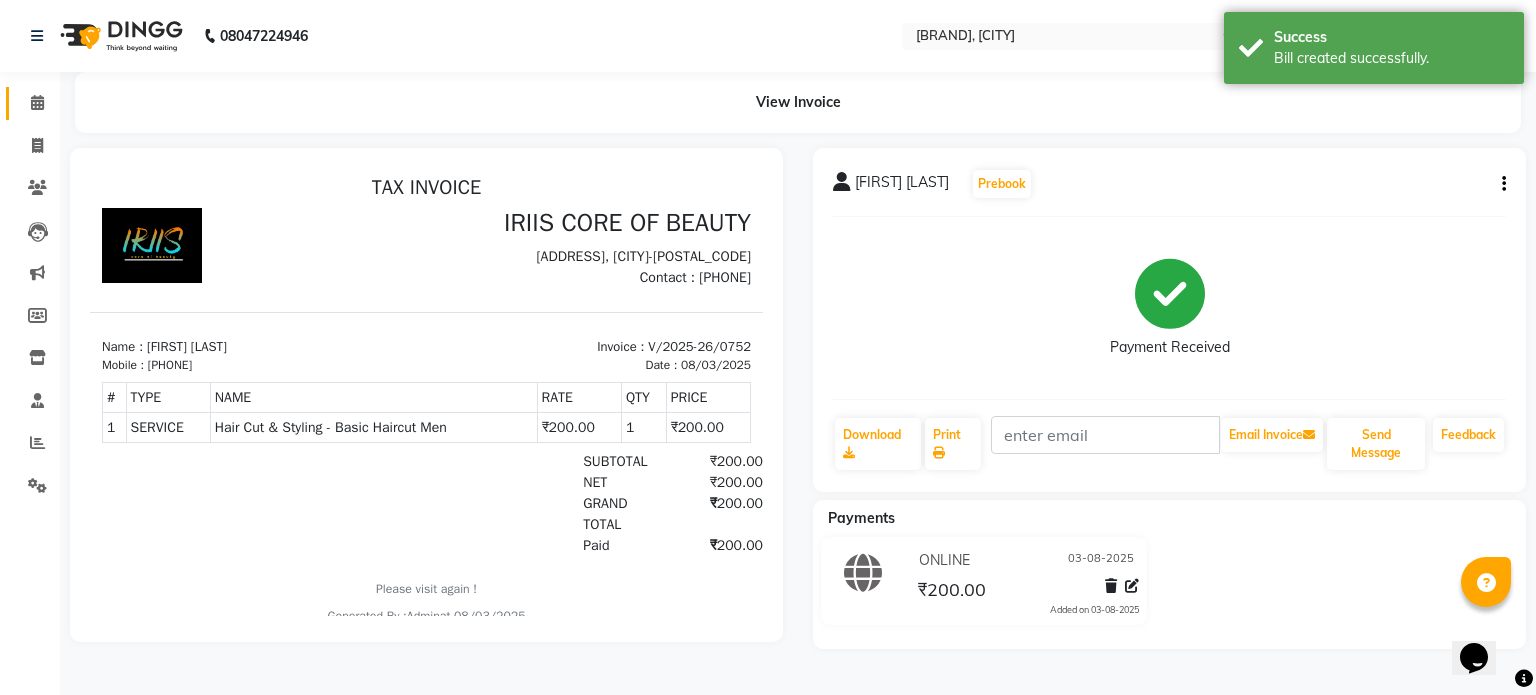 click 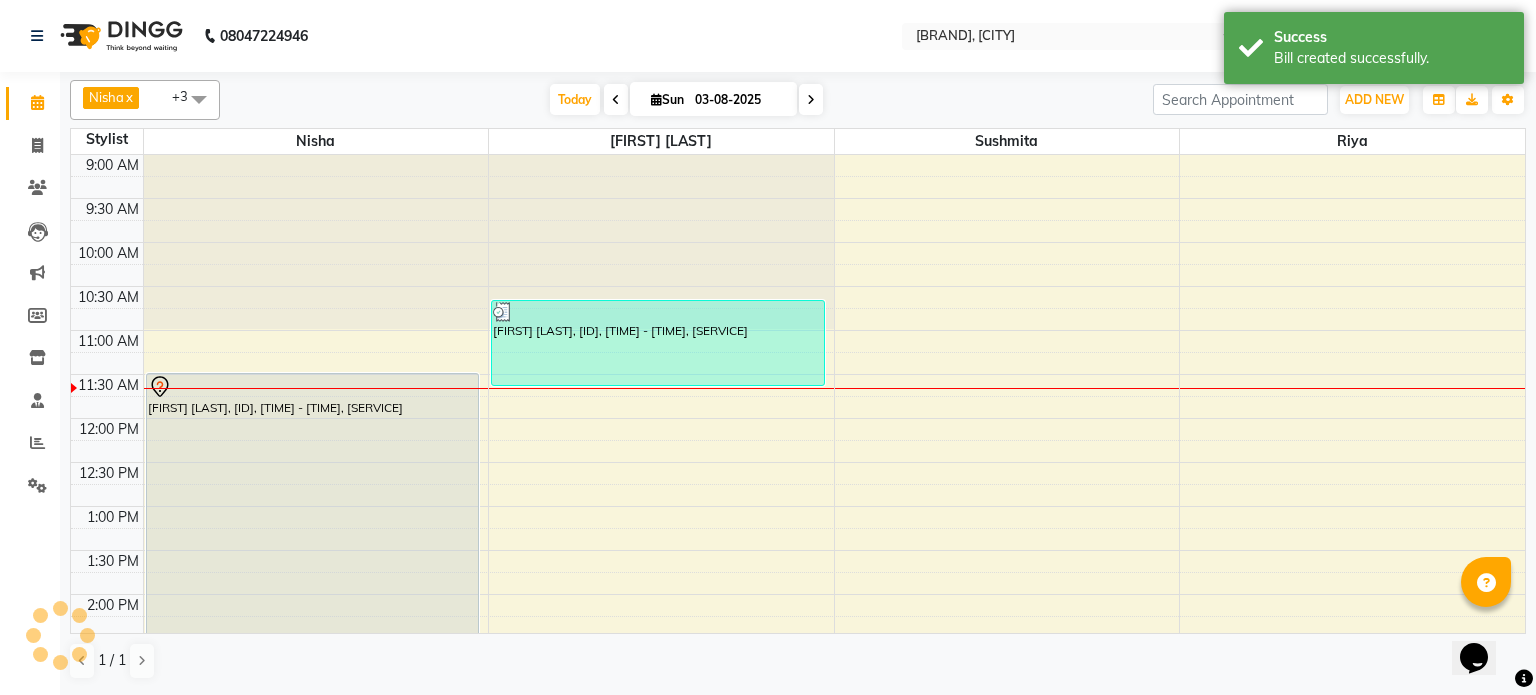 scroll, scrollTop: 0, scrollLeft: 0, axis: both 